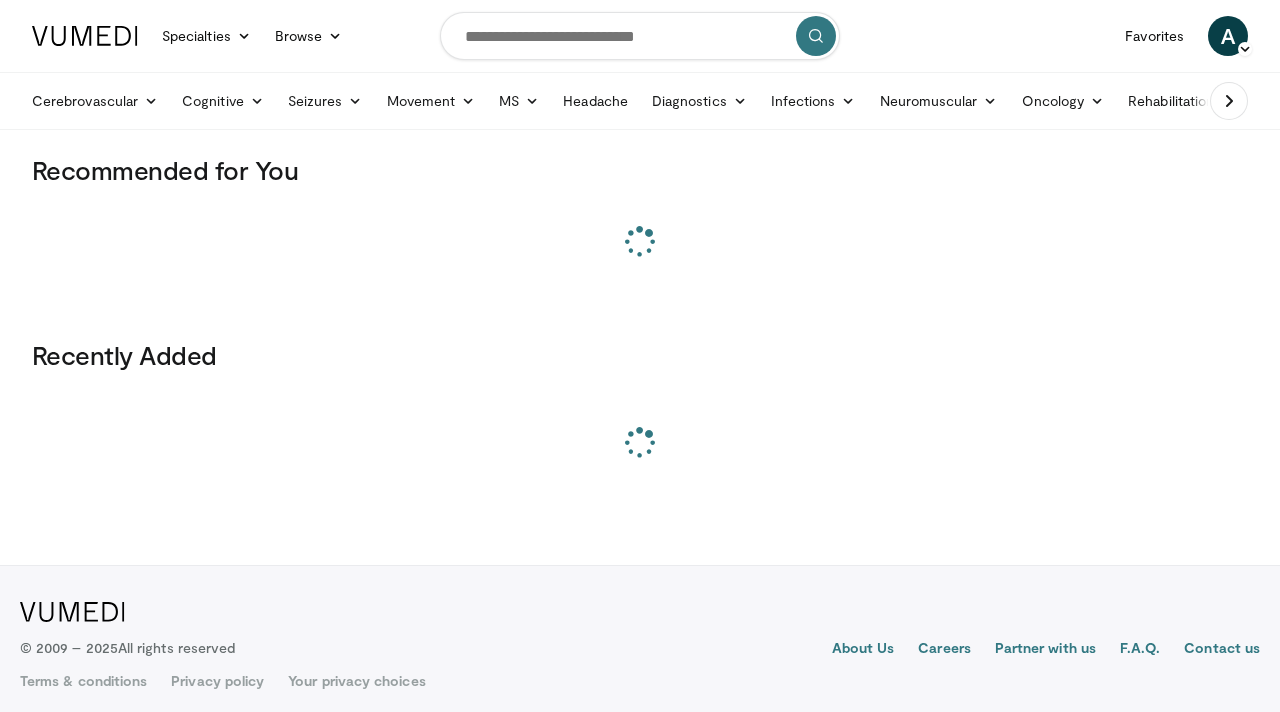 scroll, scrollTop: 0, scrollLeft: 0, axis: both 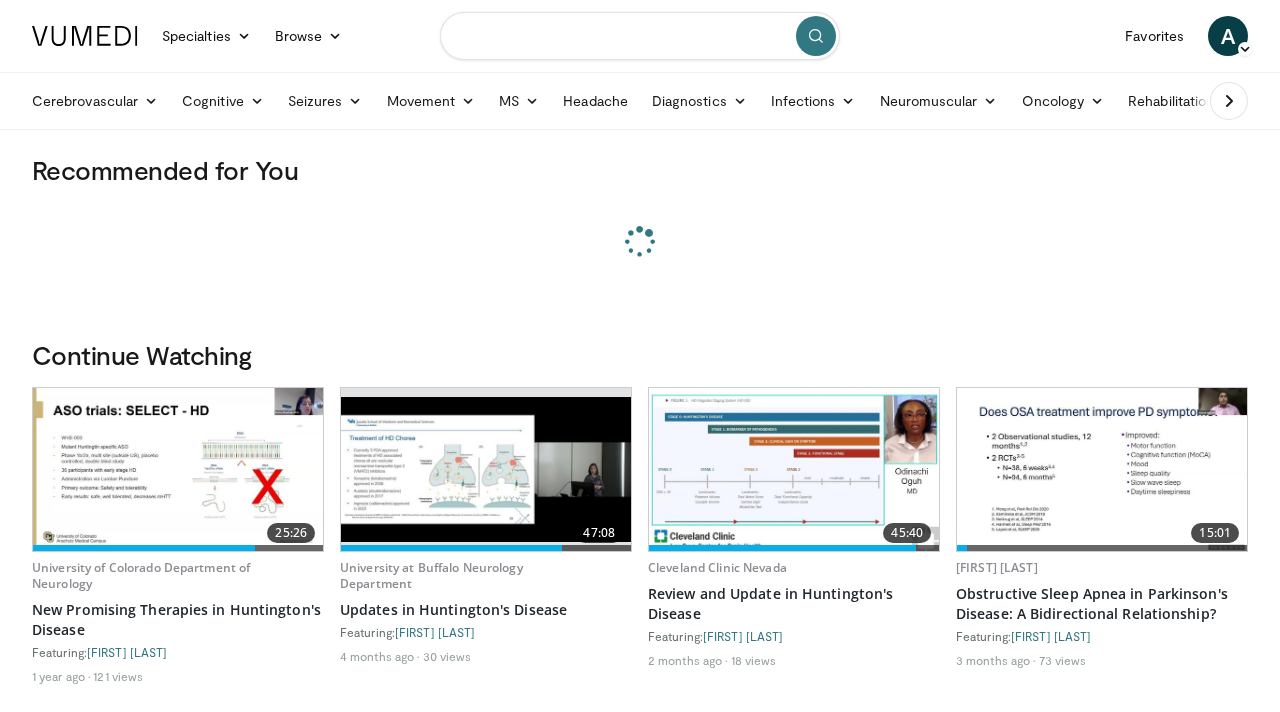 click at bounding box center [640, 36] 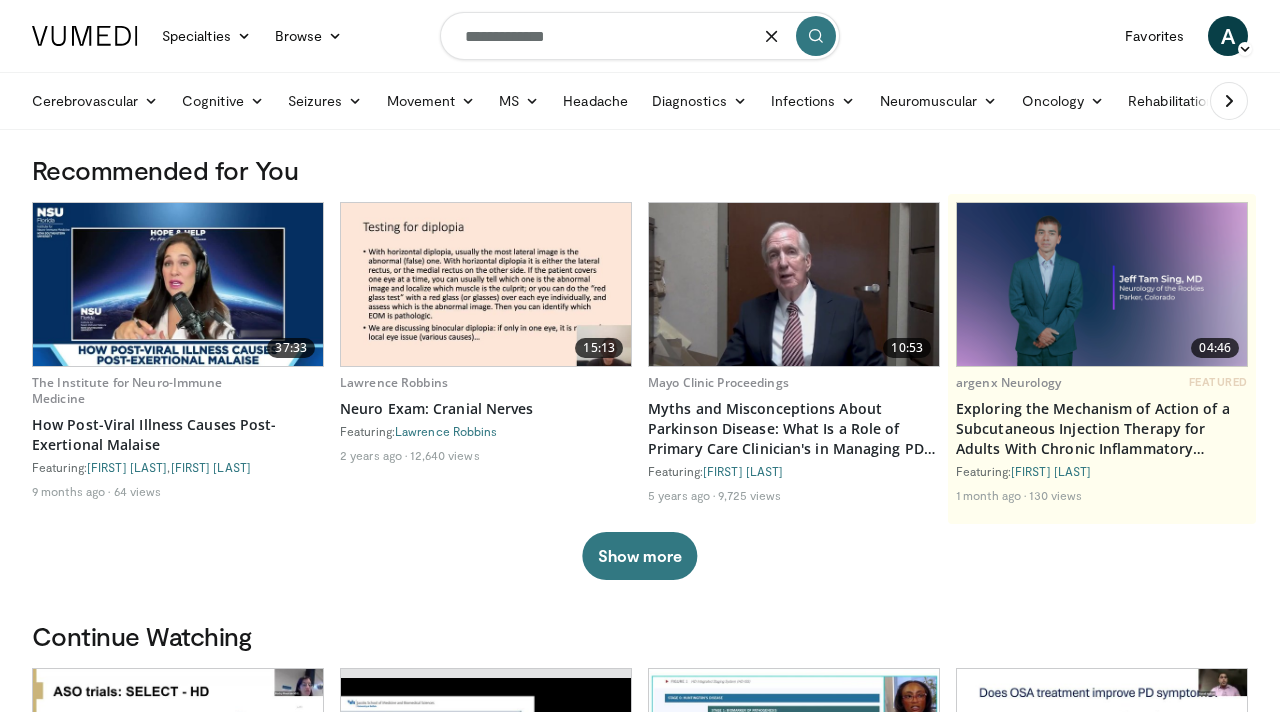 type on "**********" 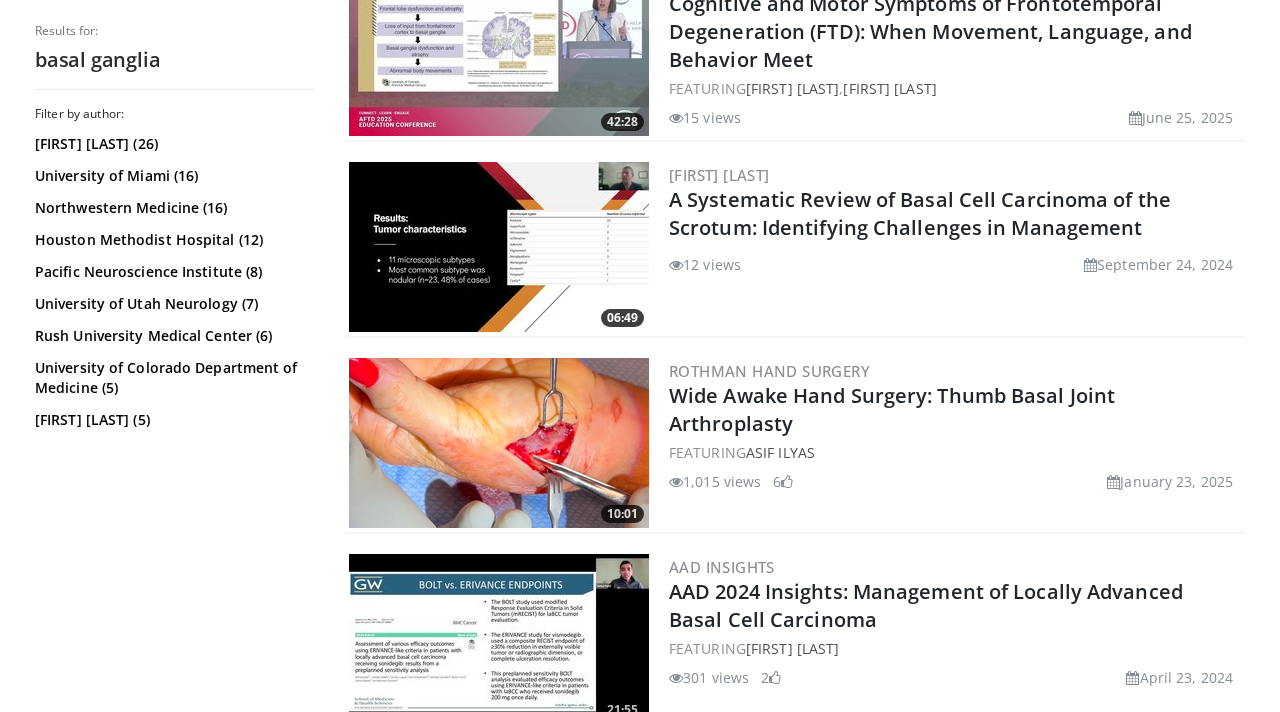 scroll, scrollTop: 0, scrollLeft: 0, axis: both 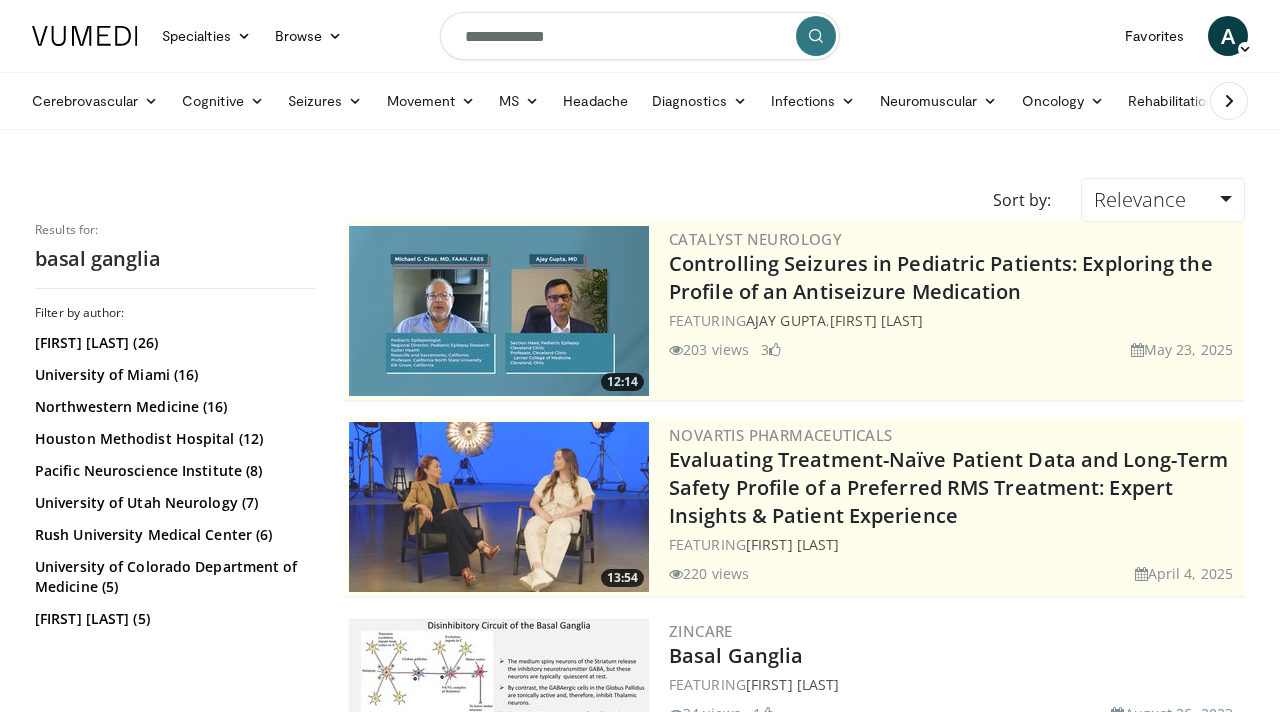 click on "**********" at bounding box center [640, 36] 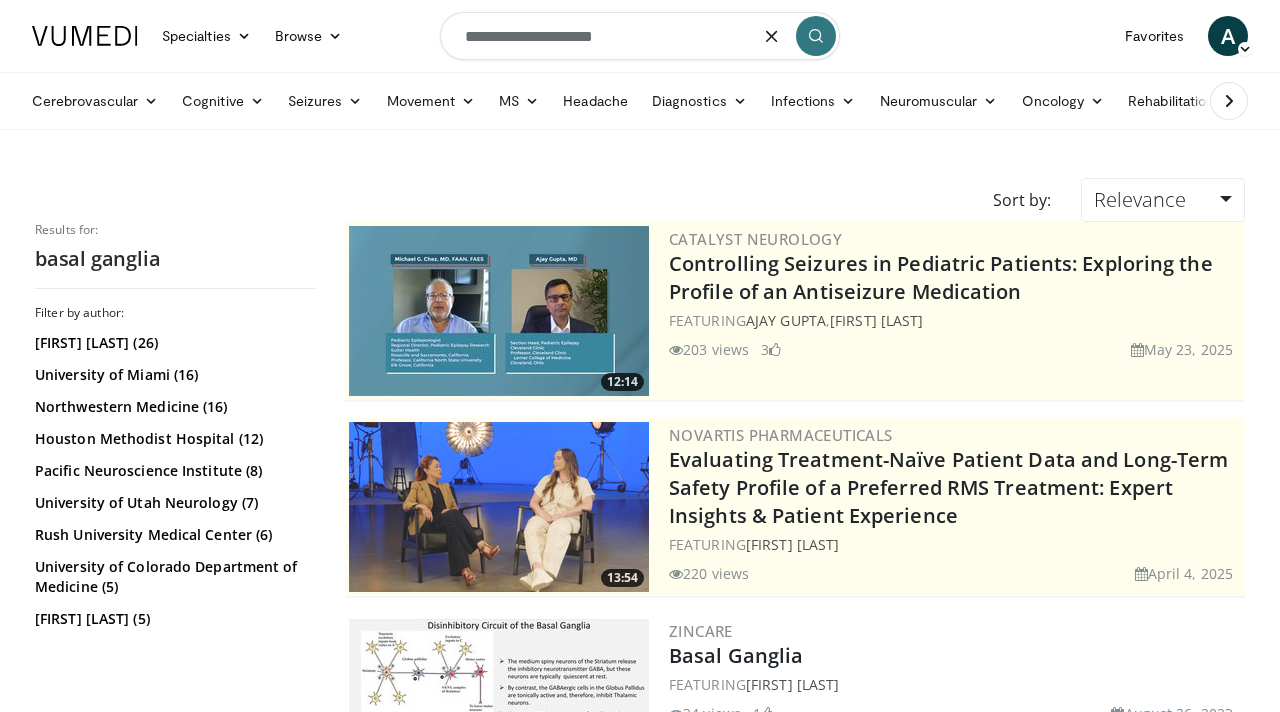 type on "**********" 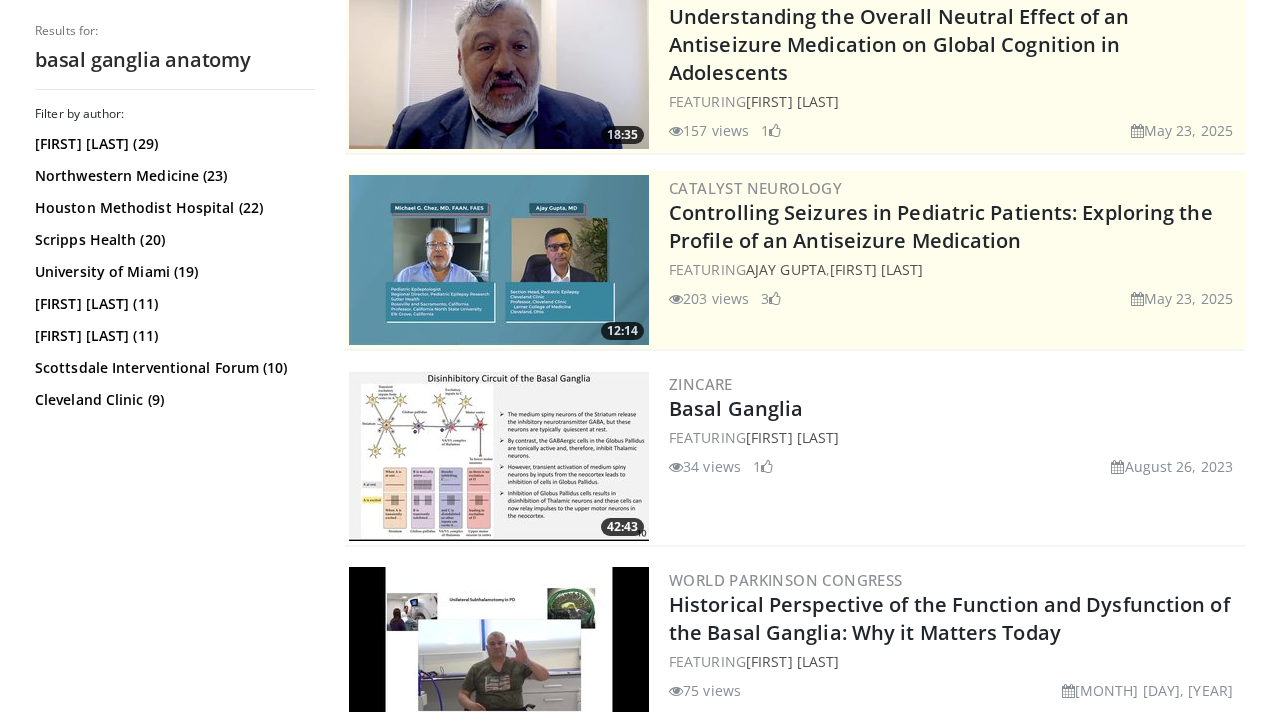 scroll, scrollTop: 275, scrollLeft: 0, axis: vertical 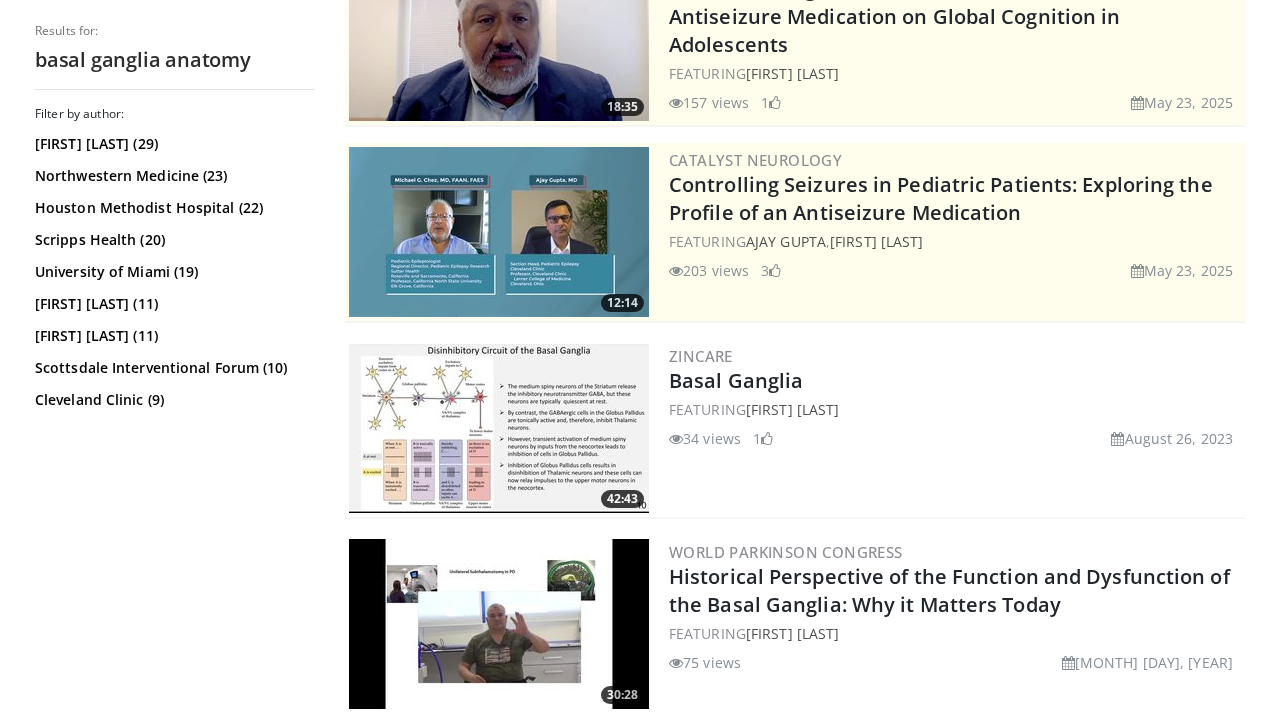 click at bounding box center (499, 428) 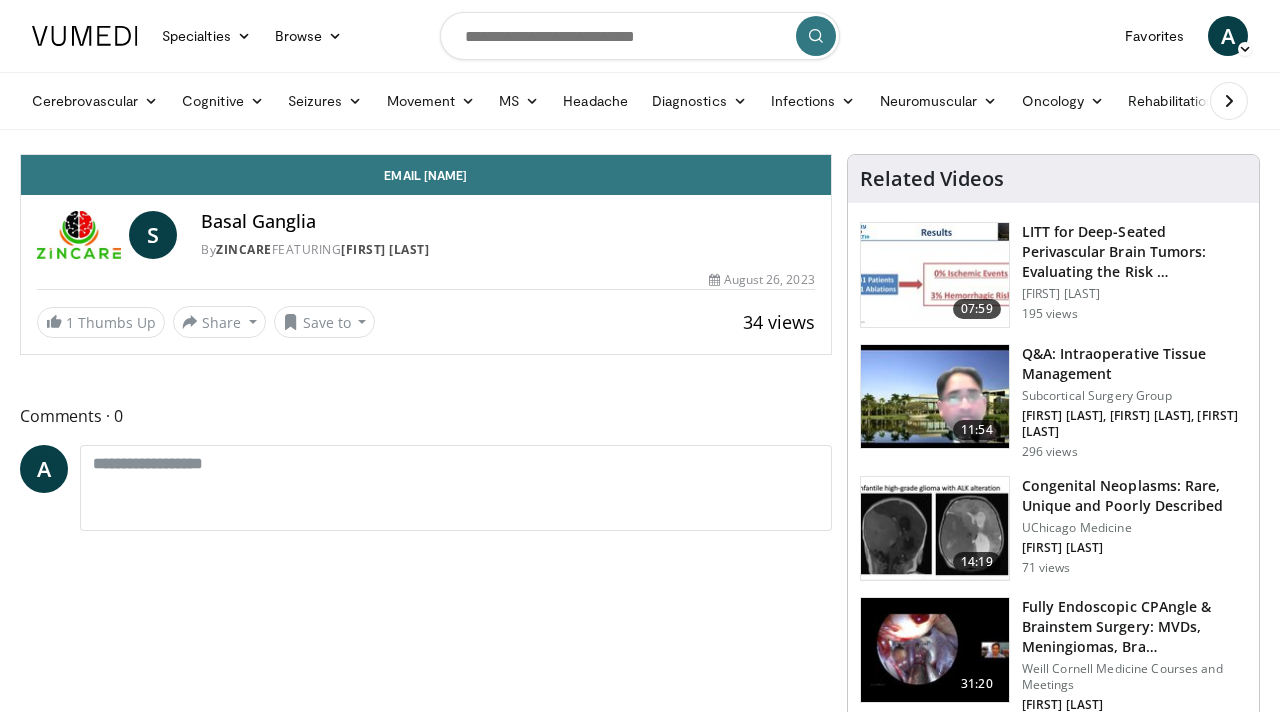 scroll, scrollTop: 0, scrollLeft: 0, axis: both 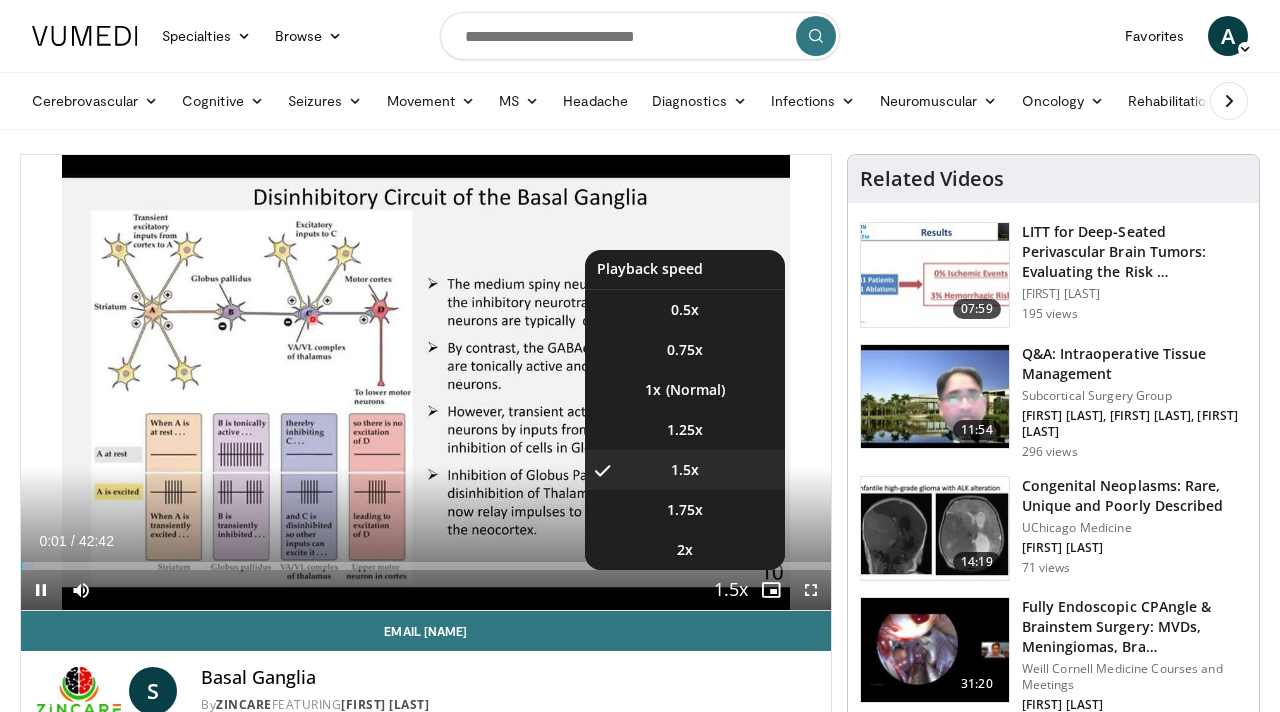 click at bounding box center [731, 591] 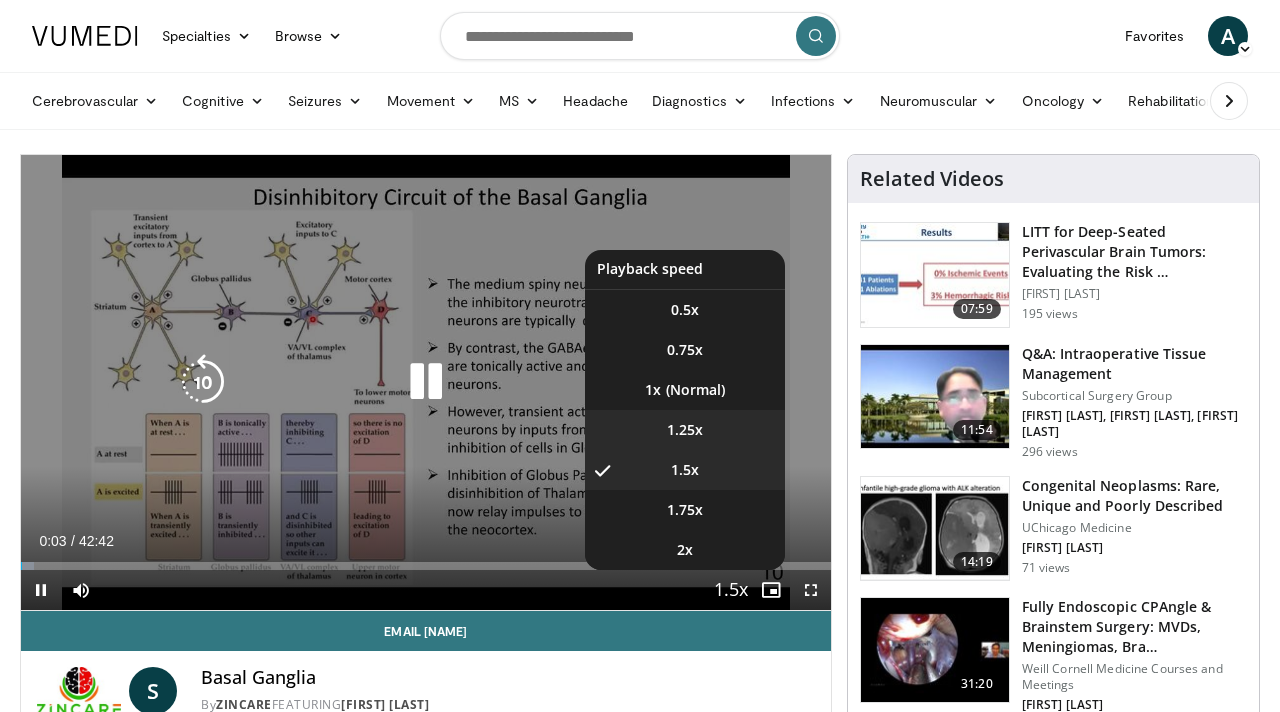 click on "1.25x" at bounding box center [685, 430] 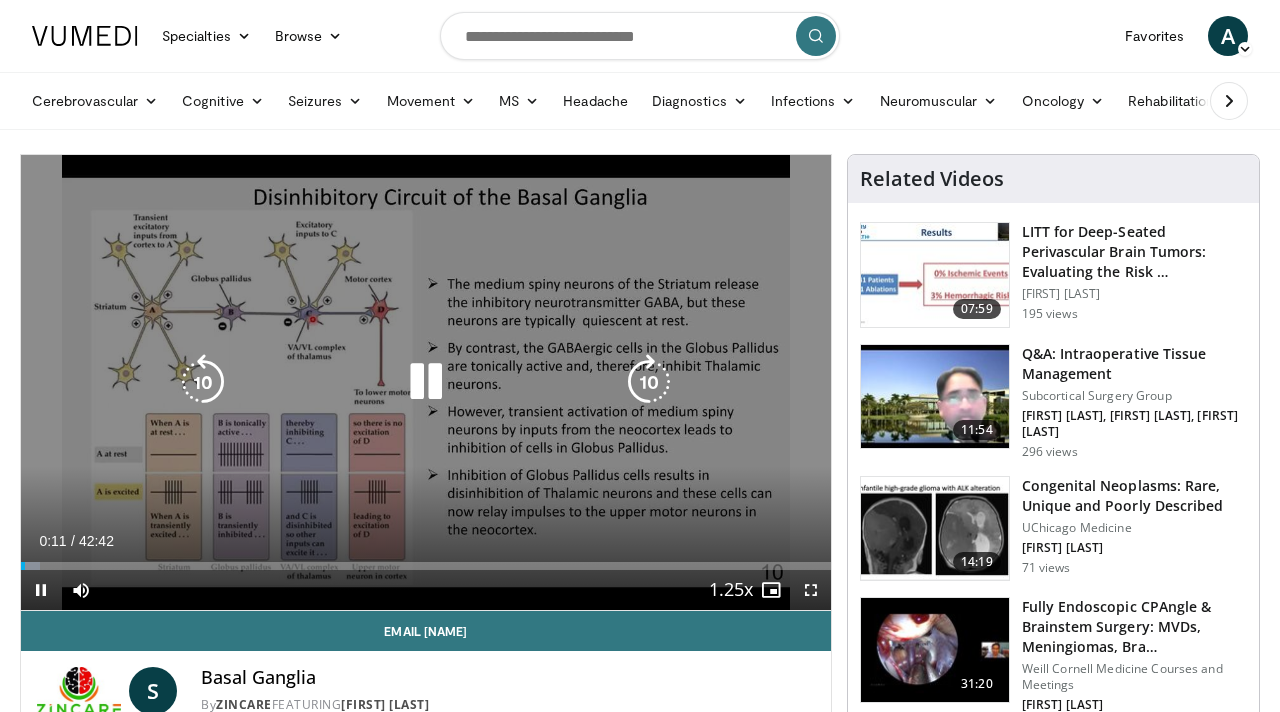 click on "10 seconds
Tap to unmute" at bounding box center [426, 382] 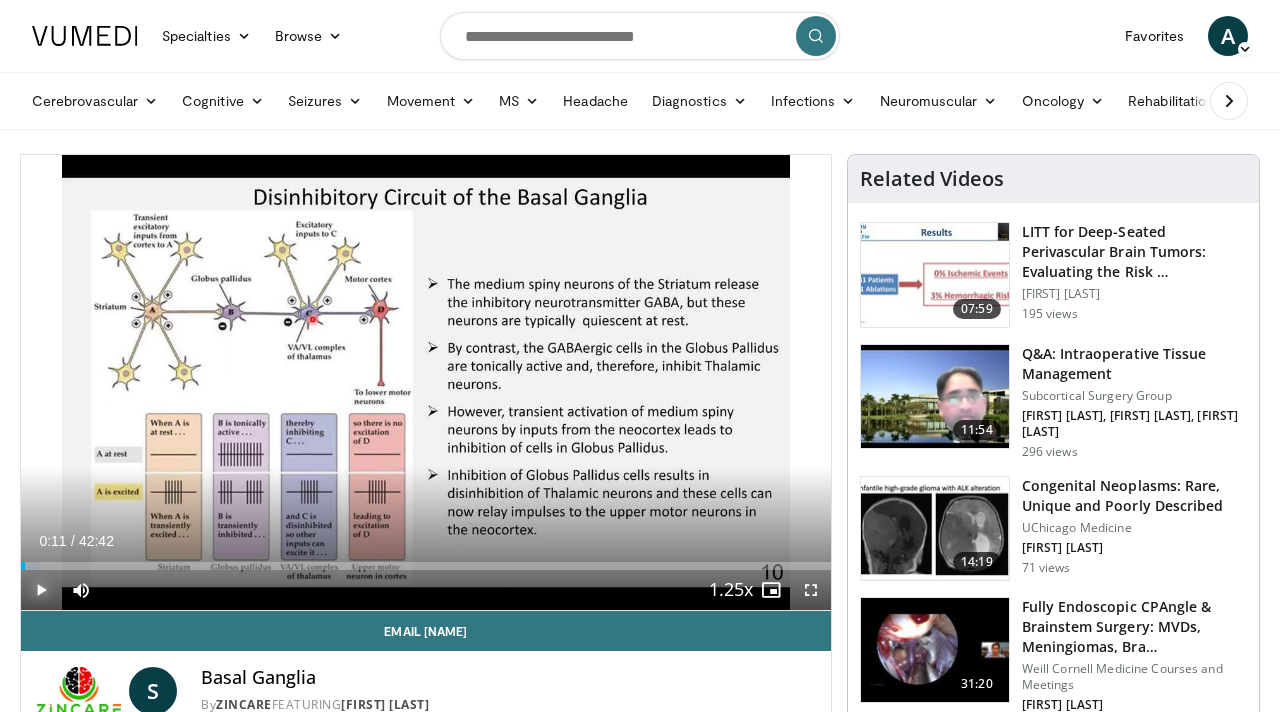 click at bounding box center (41, 590) 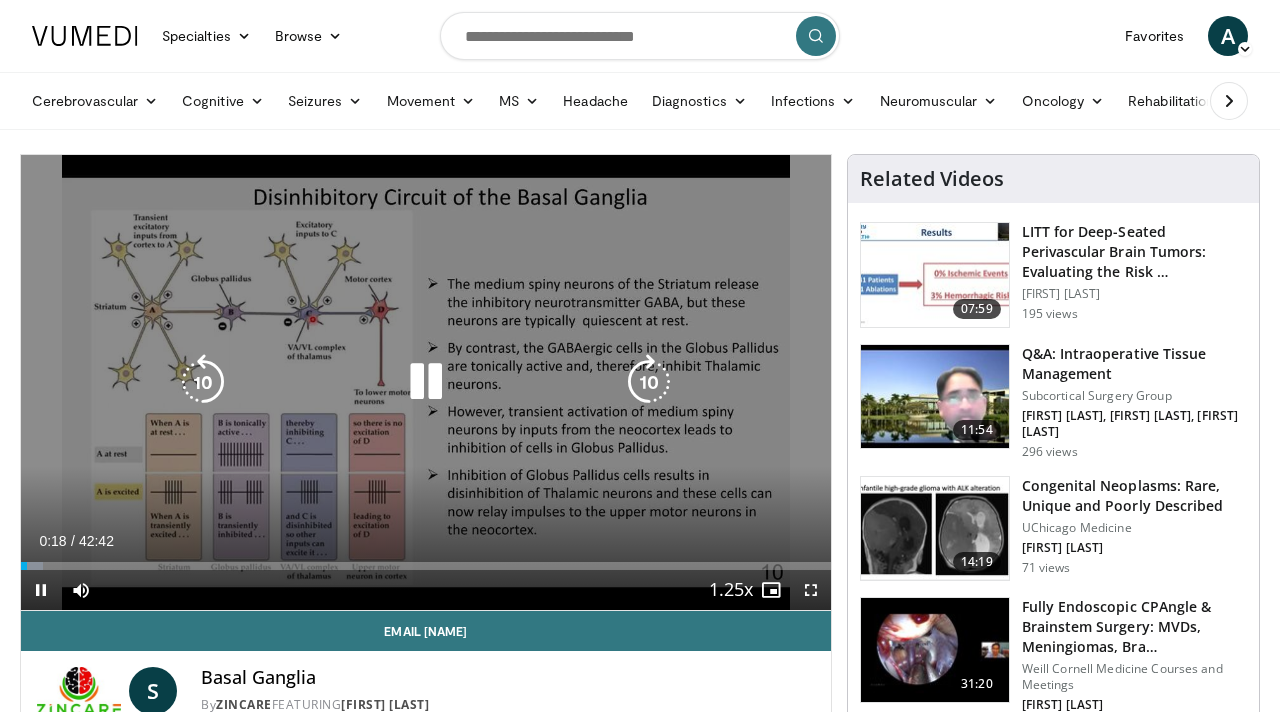click at bounding box center [426, 382] 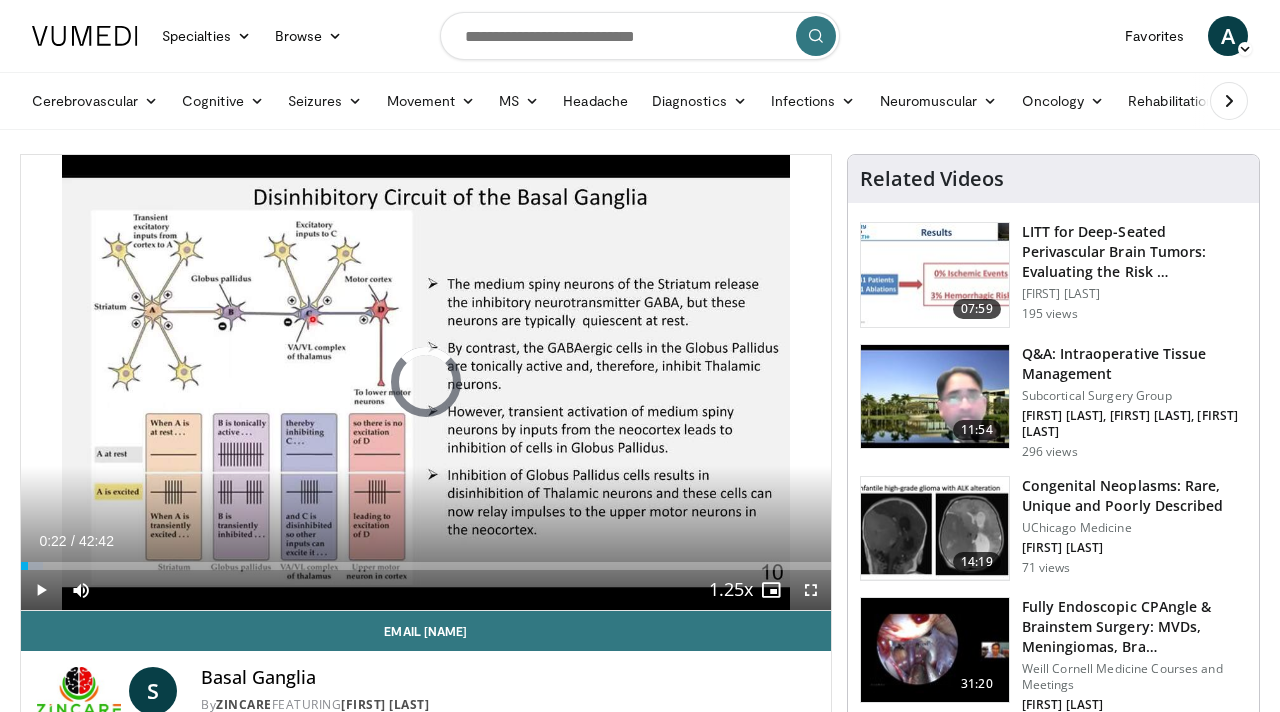 drag, startPoint x: 28, startPoint y: 564, endPoint x: 3, endPoint y: 564, distance: 25 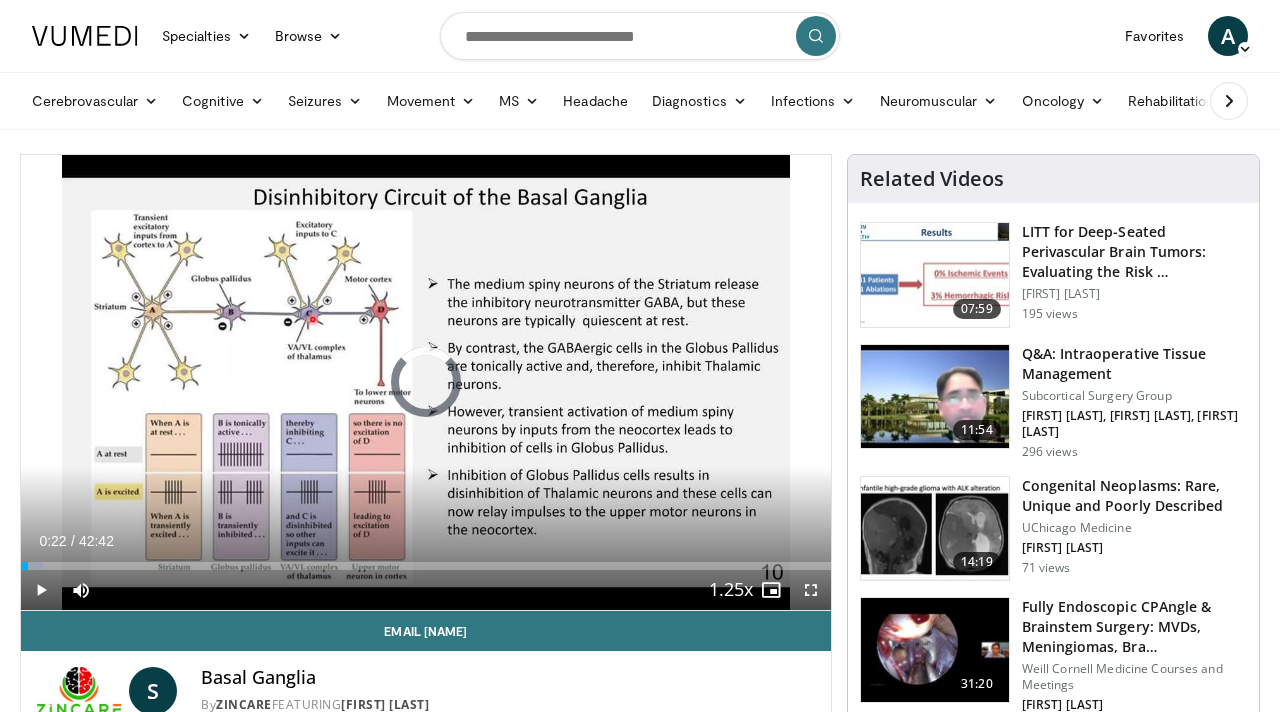 click on "Specialties
Adult & Family Medicine
Allergy, Asthma, Immunology
Anesthesiology
Cardiology
Dental
Dermatology
Endocrinology
Gastroenterology & Hepatology
General Surgery
Hematology & Oncology
Infectious Disease
Nephrology
Neurology
Neurosurgery
Obstetrics & Gynecology
Ophthalmology
Oral Maxillofacial
Orthopaedics
Otolaryngology
Pediatrics
Plastic Surgery
Podiatry
Psychiatry
Pulmonology
Radiation Oncology
Radiology
Rheumatology
Urology" at bounding box center [640, 1589] 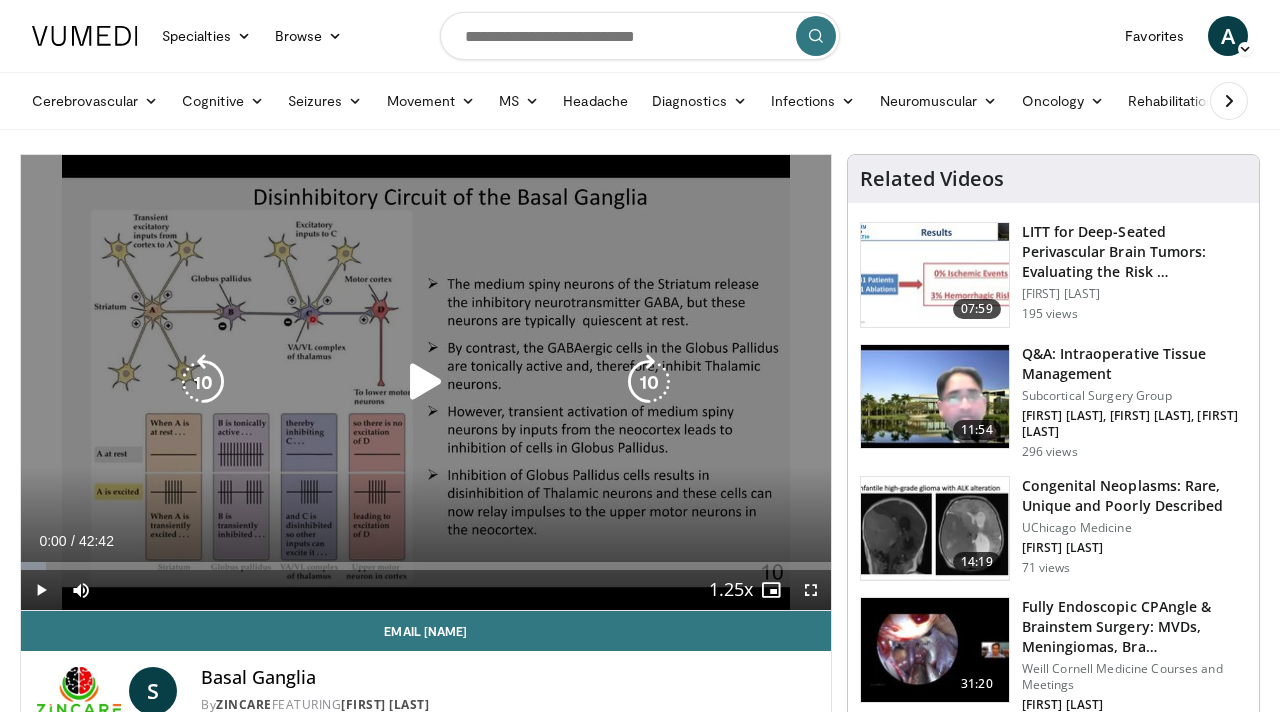 click at bounding box center [426, 382] 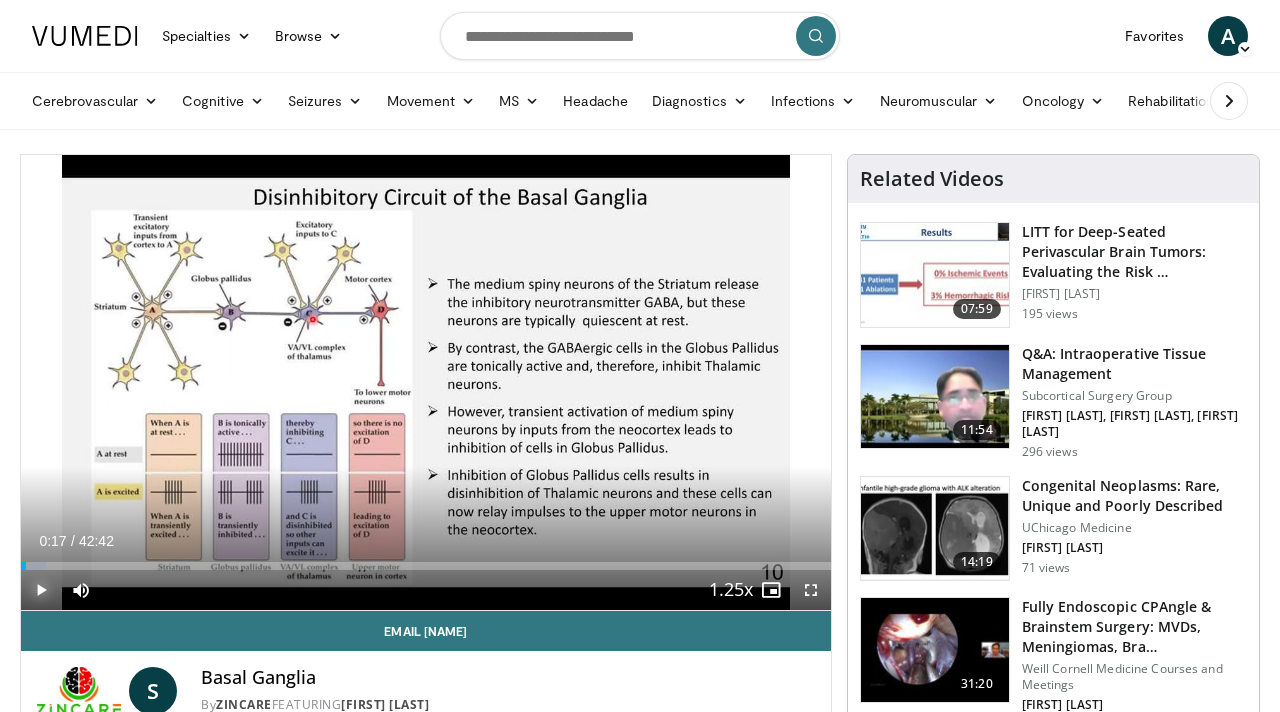 click at bounding box center [41, 590] 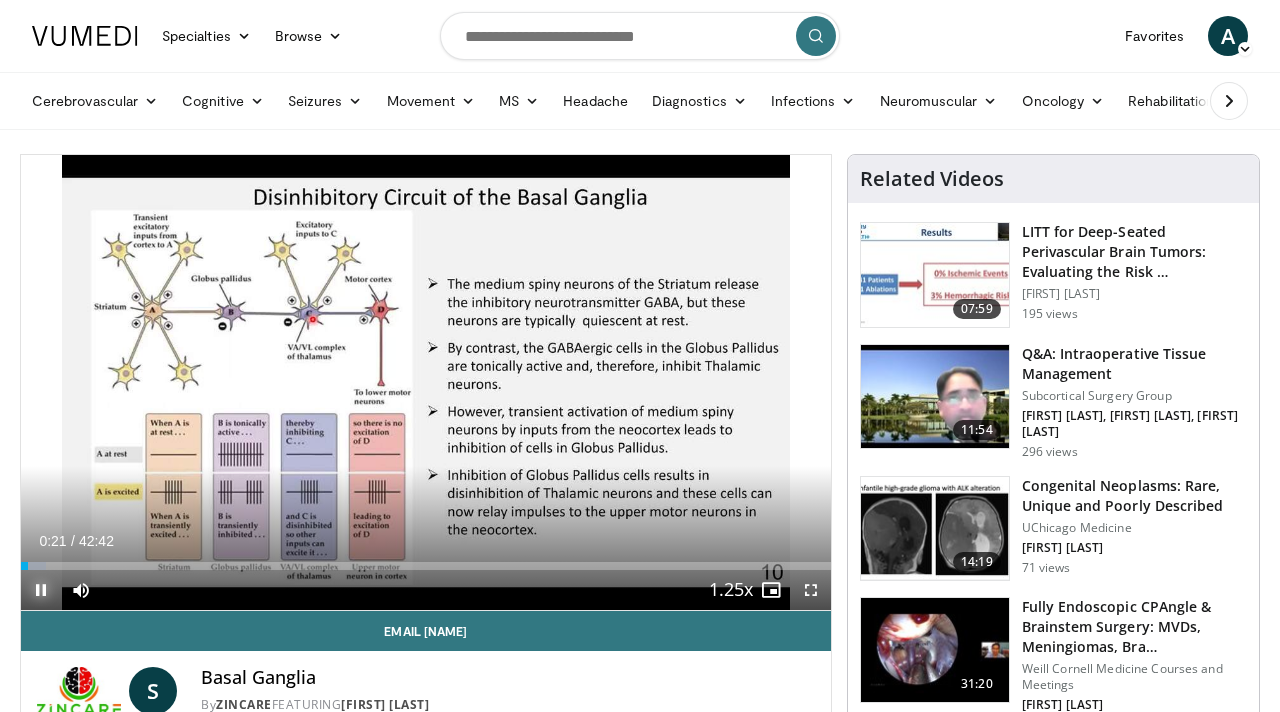 click at bounding box center (41, 590) 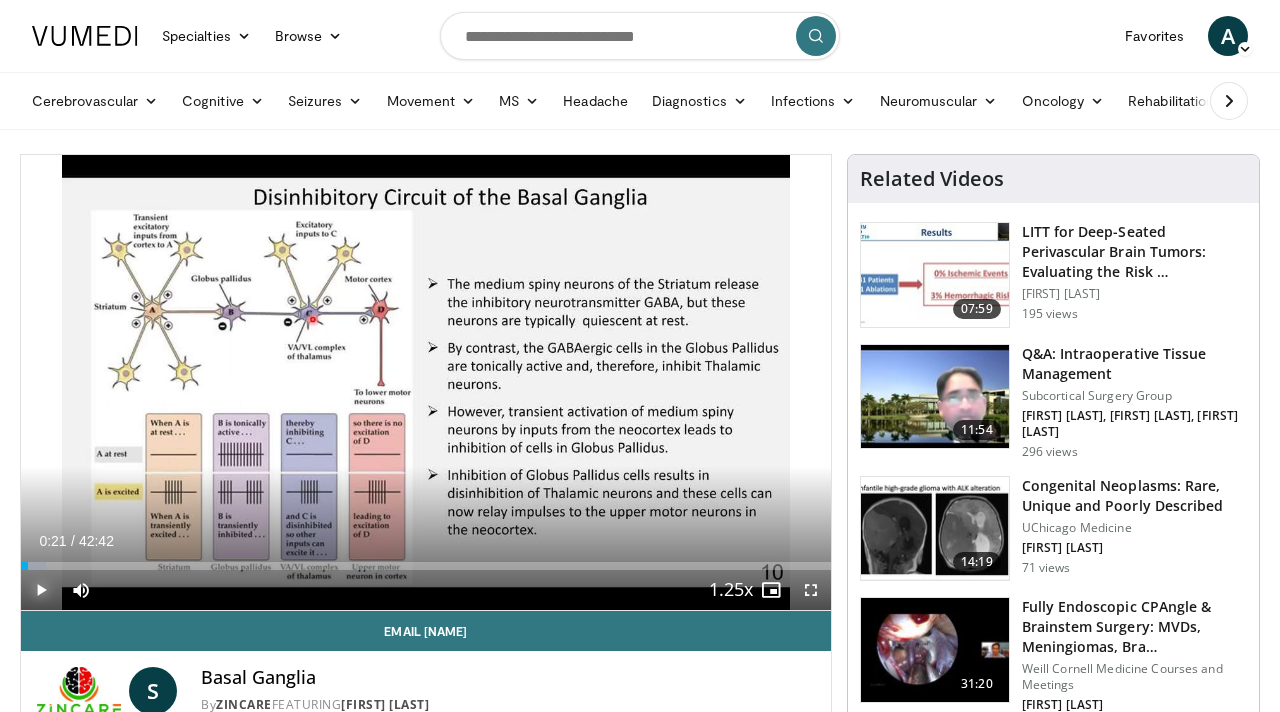 click at bounding box center (41, 590) 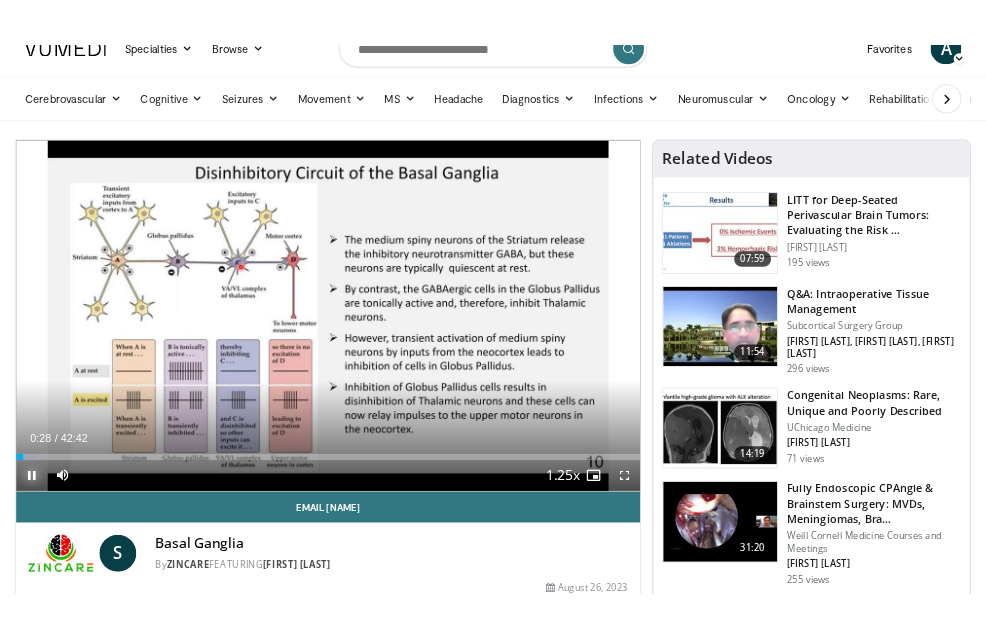 scroll, scrollTop: 26, scrollLeft: 0, axis: vertical 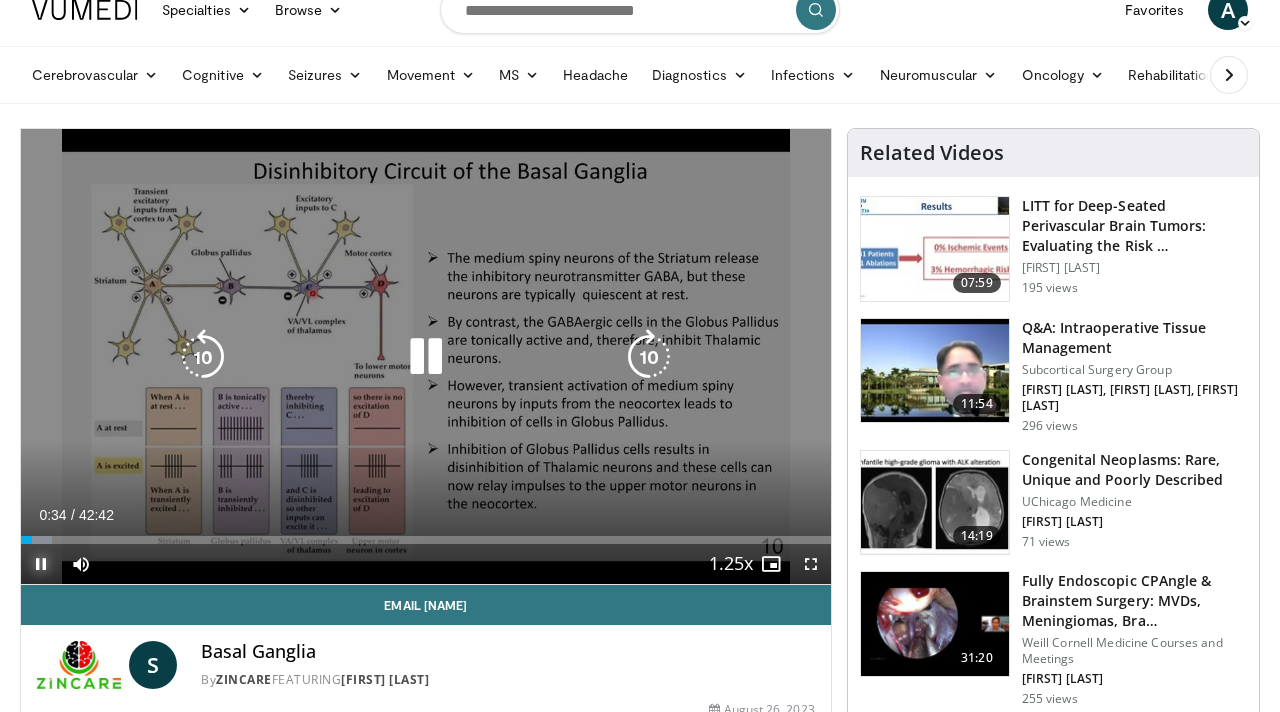 type 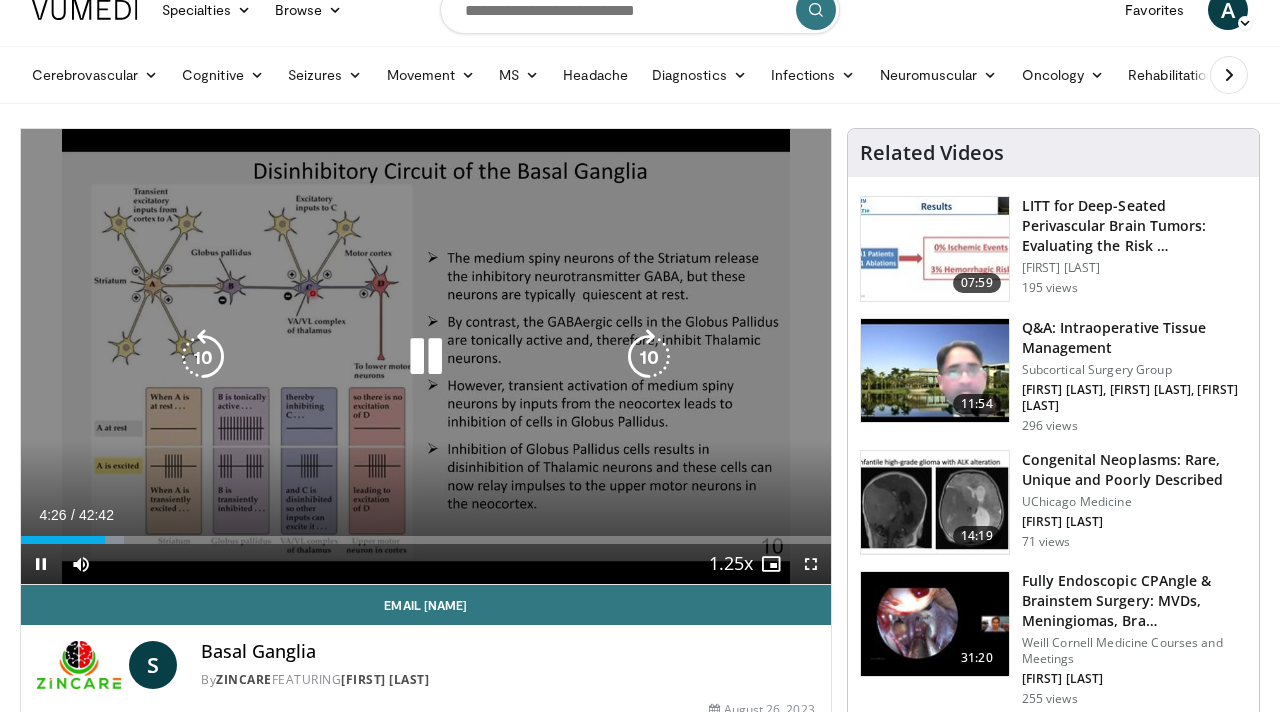 click at bounding box center (426, 357) 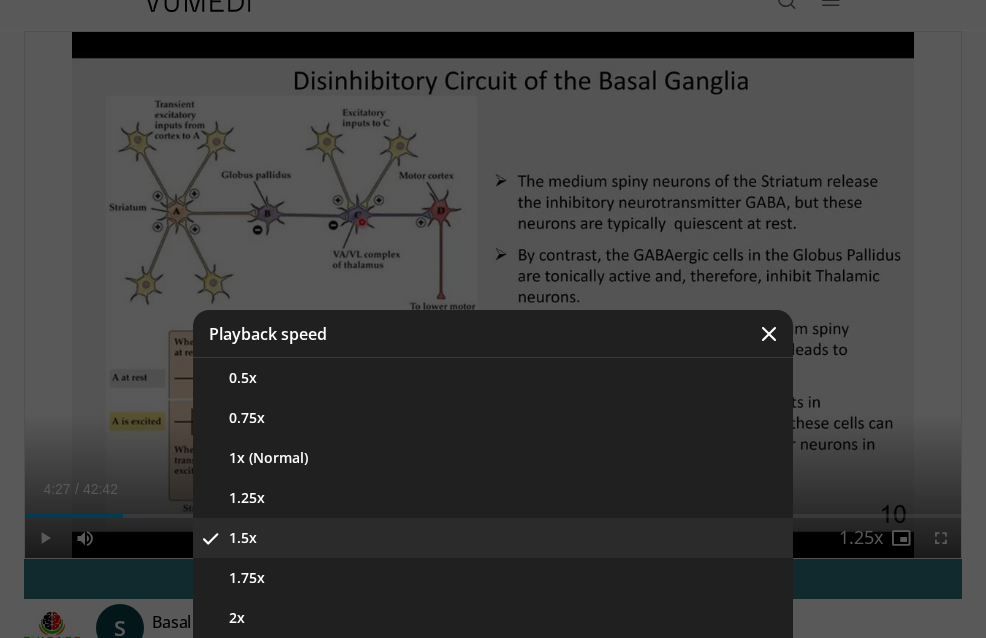 click at bounding box center (769, 334) 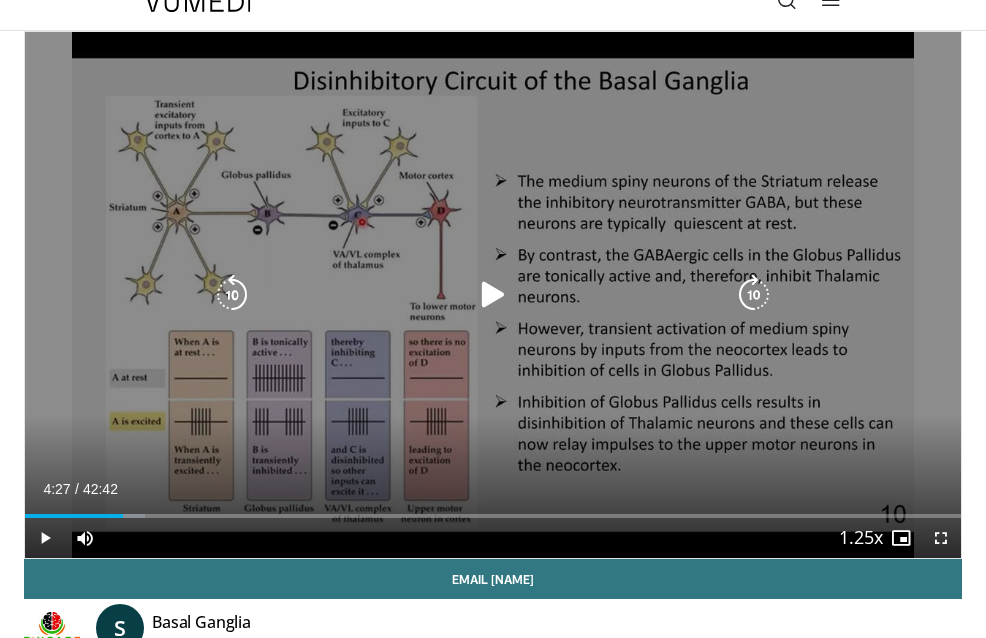 click at bounding box center (493, 295) 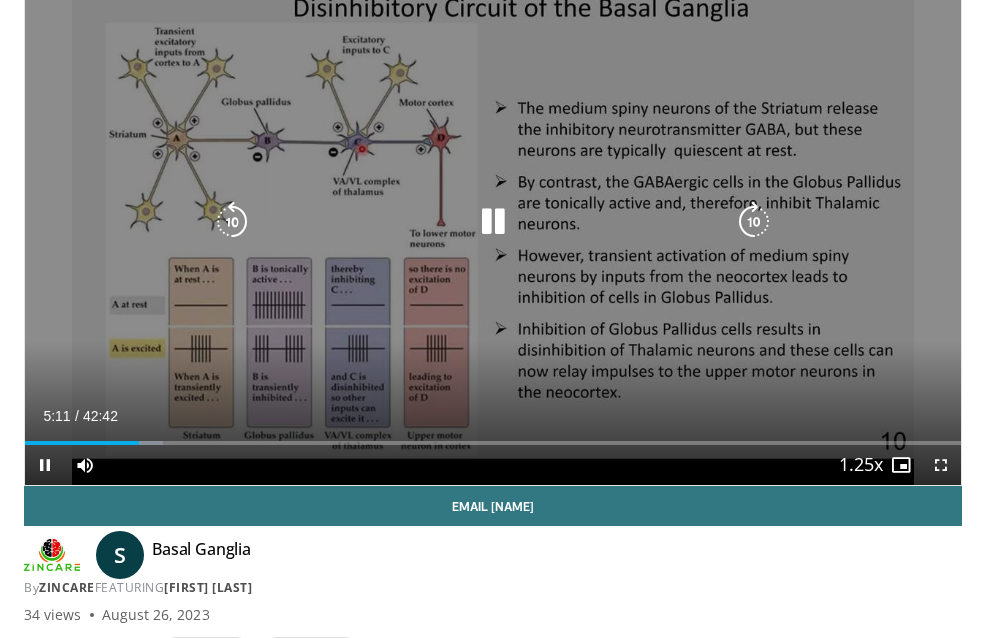 scroll, scrollTop: 105, scrollLeft: 0, axis: vertical 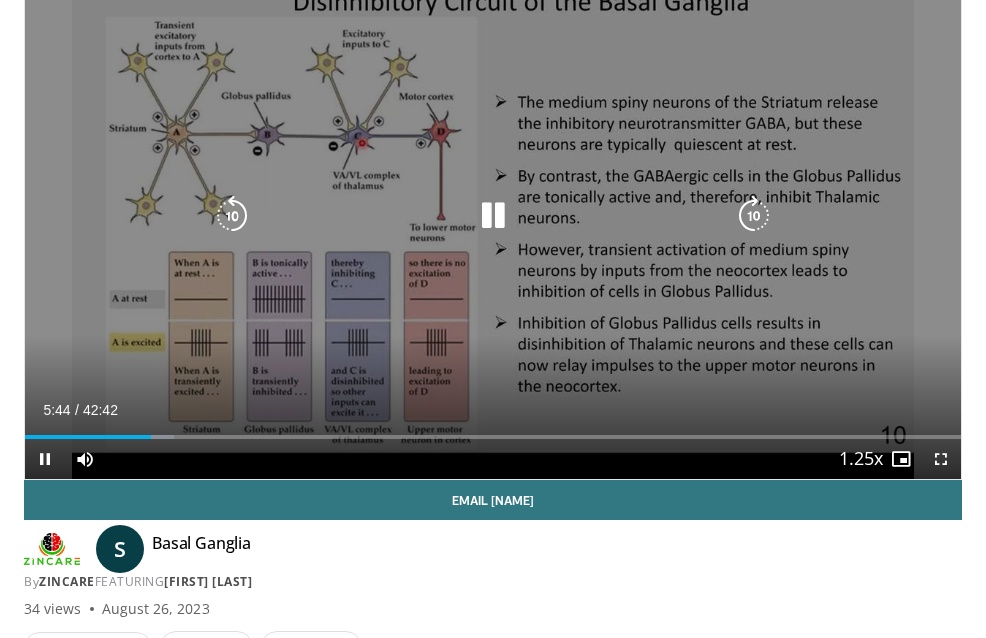 click at bounding box center [493, 216] 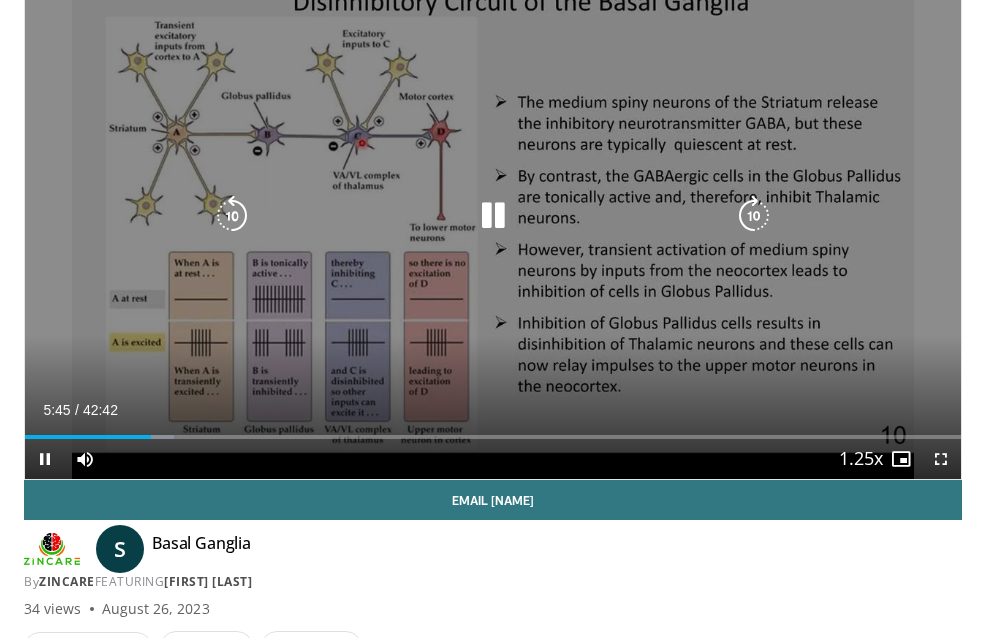 click at bounding box center (493, 216) 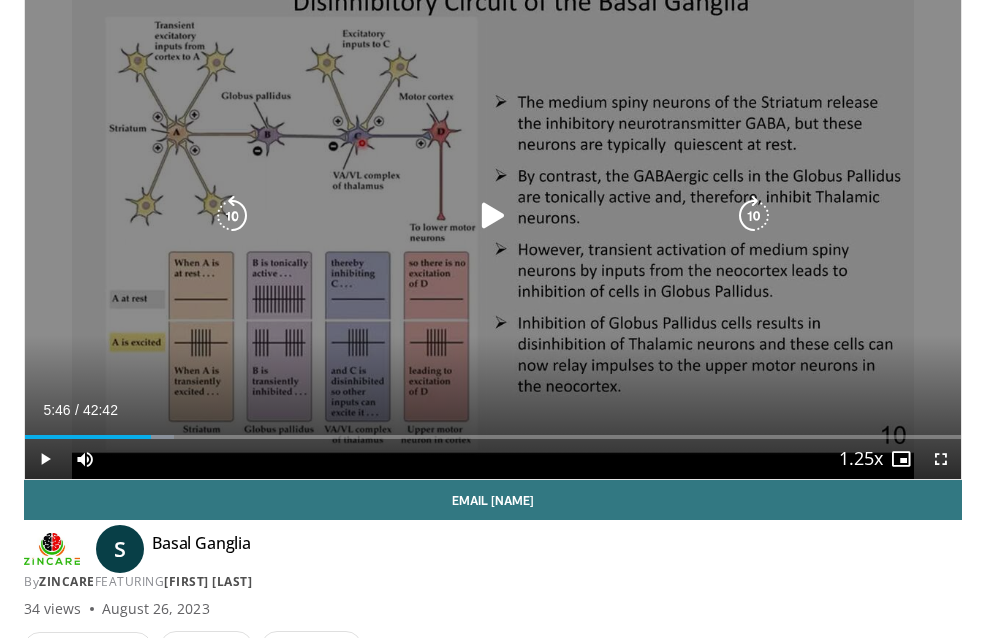 click at bounding box center (493, 216) 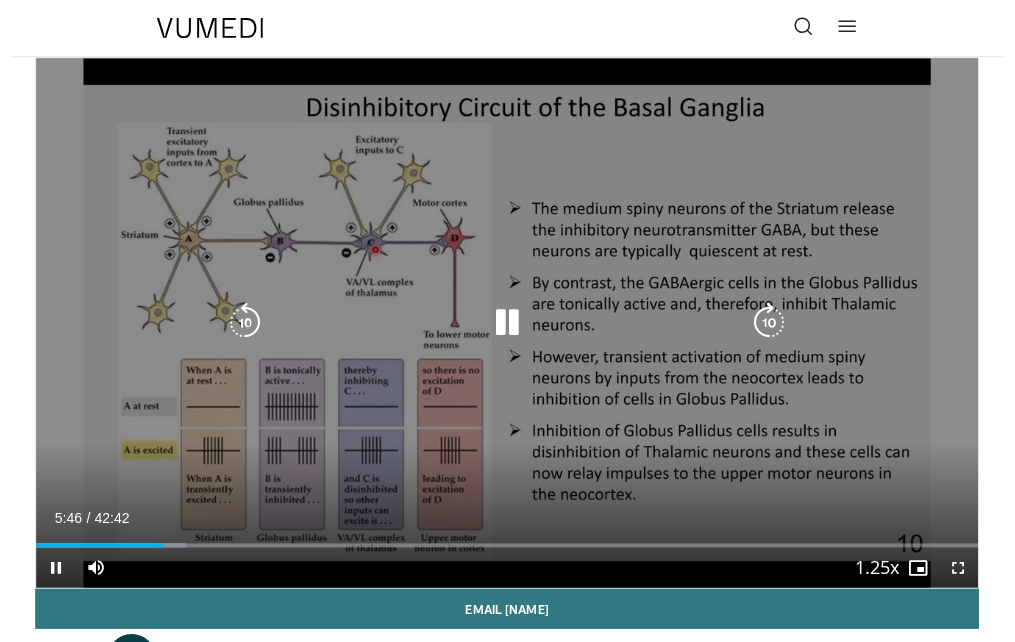scroll, scrollTop: 2, scrollLeft: 0, axis: vertical 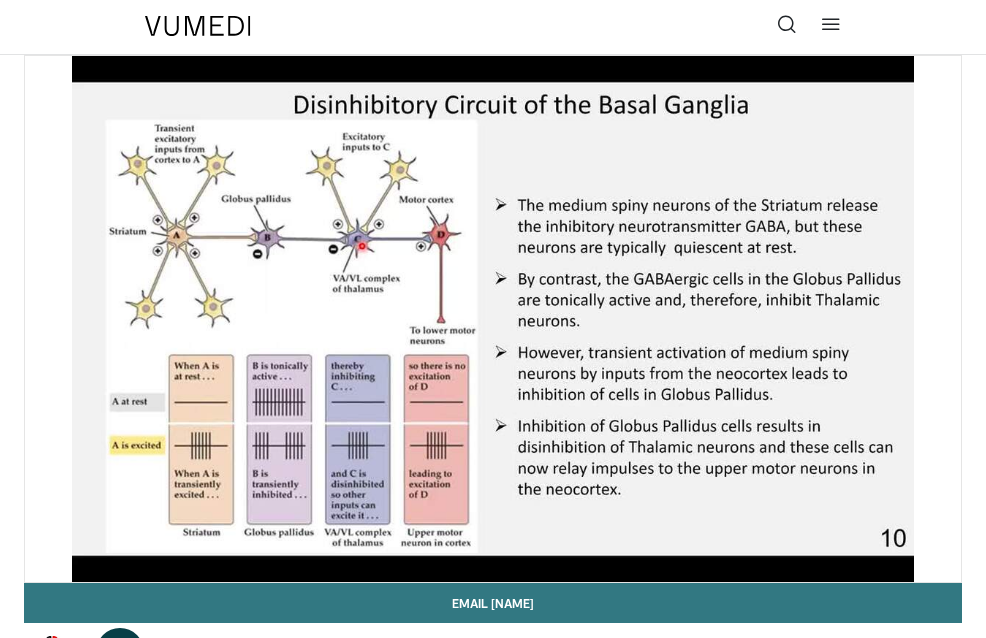 click on "Specialties
Adult & Family Medicine
Allergy, Asthma, Immunology
Anesthesiology
Cardiology
Dental
Dermatology
Endocrinology
Gastroenterology & Hepatology
General Surgery
Hematology & Oncology
Infectious Disease
Nephrology
Neurology
Neurosurgery
Obstetrics & Gynecology
Ophthalmology
Oral Maxillofacial
Orthopaedics
Otolaryngology
Pediatrics
Plastic Surgery
Podiatry
Psychiatry
Pulmonology
Radiation Oncology
Radiology
Rheumatology
Urology
Browse
Videos" at bounding box center (493, 26) 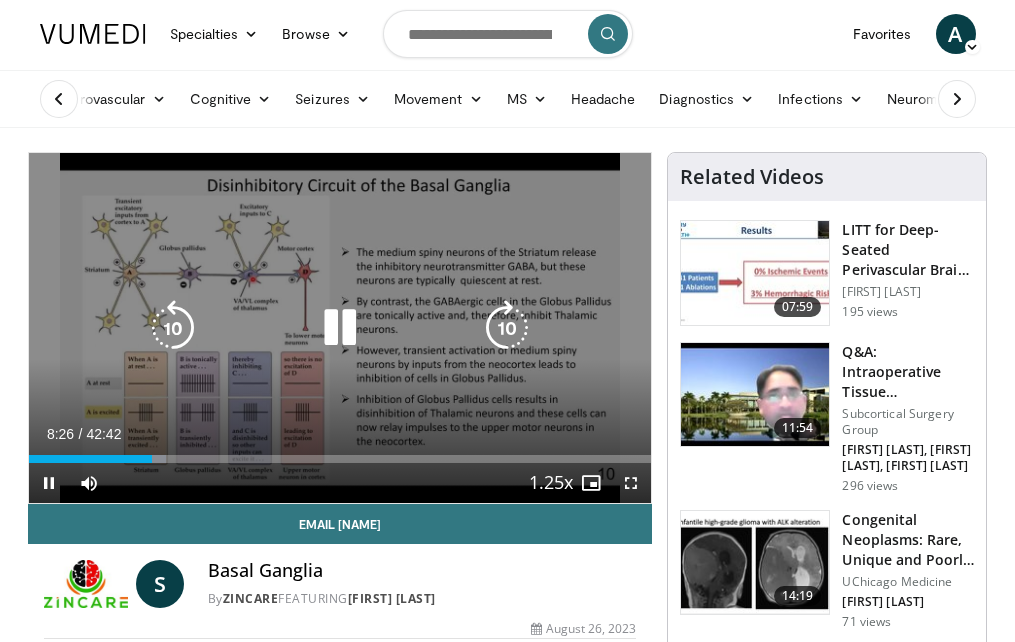 click at bounding box center [340, 328] 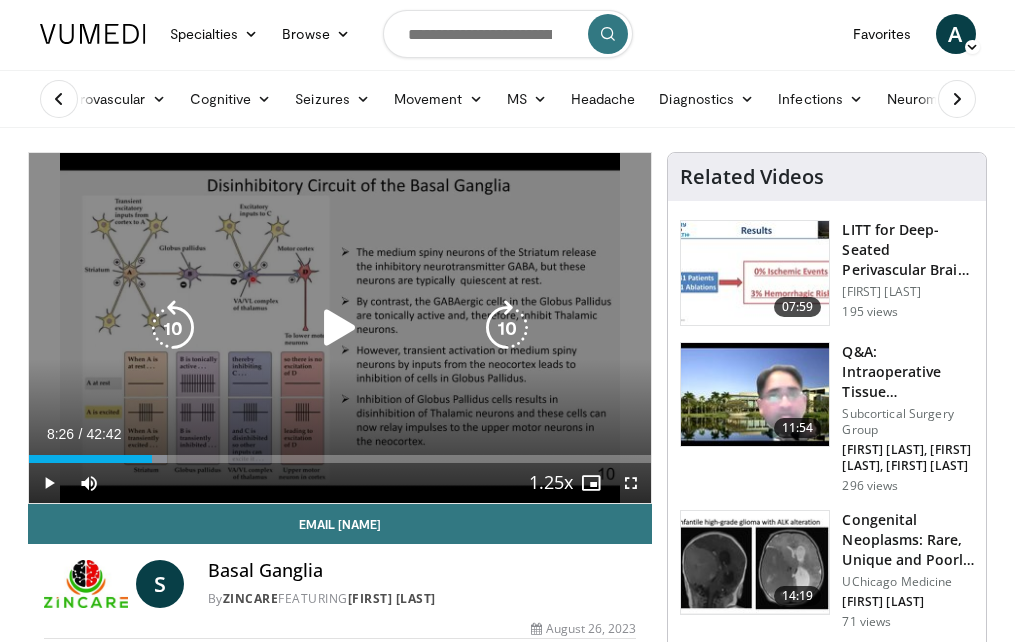 click on "10 seconds
Tap to unmute" at bounding box center [340, 328] 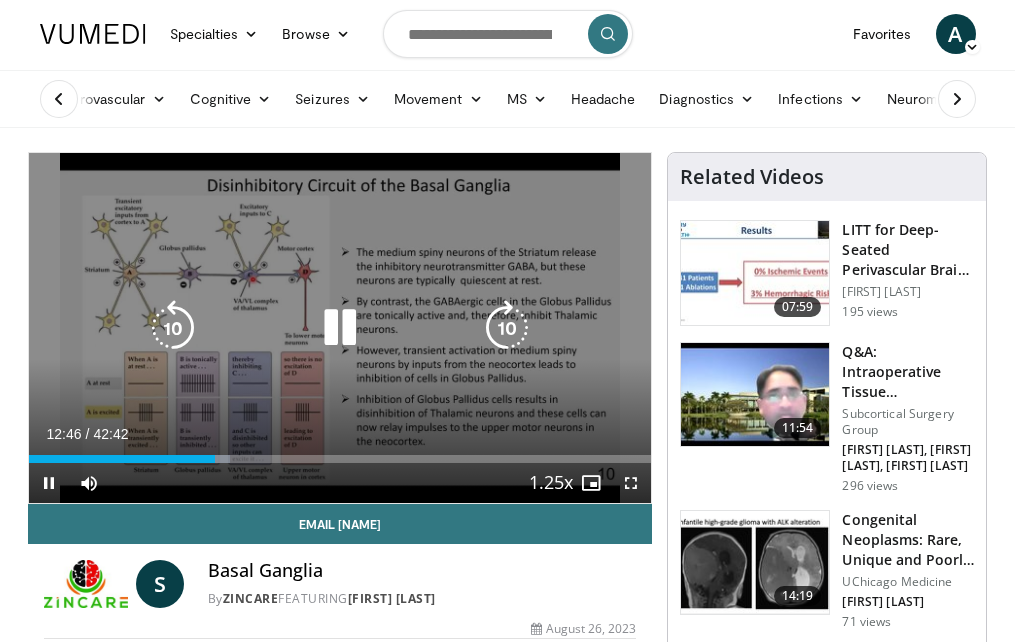 click on "30 seconds
Tap to unmute" at bounding box center [340, 328] 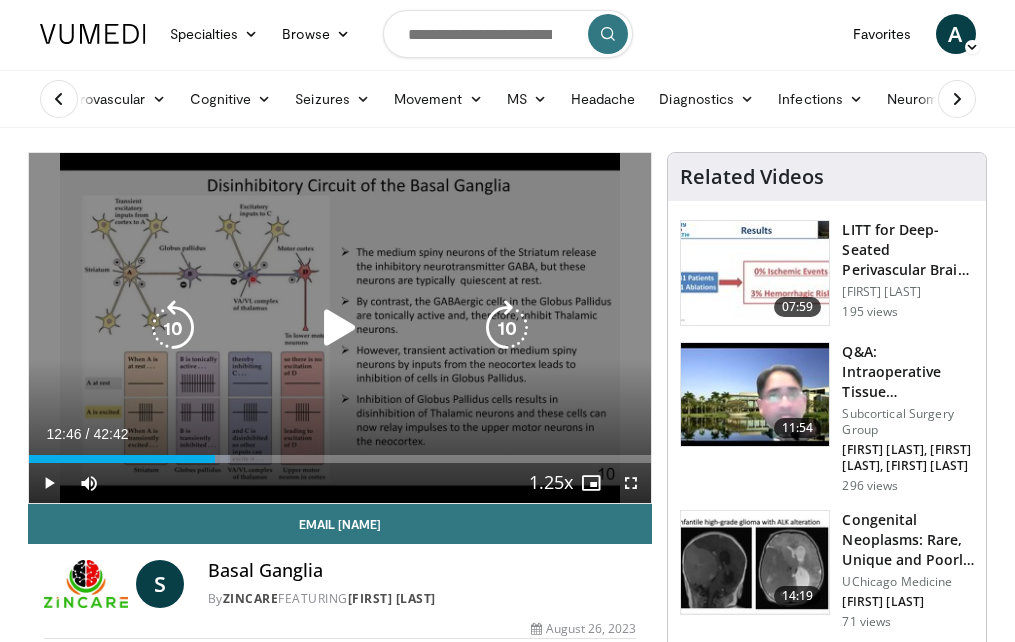 click at bounding box center (340, 328) 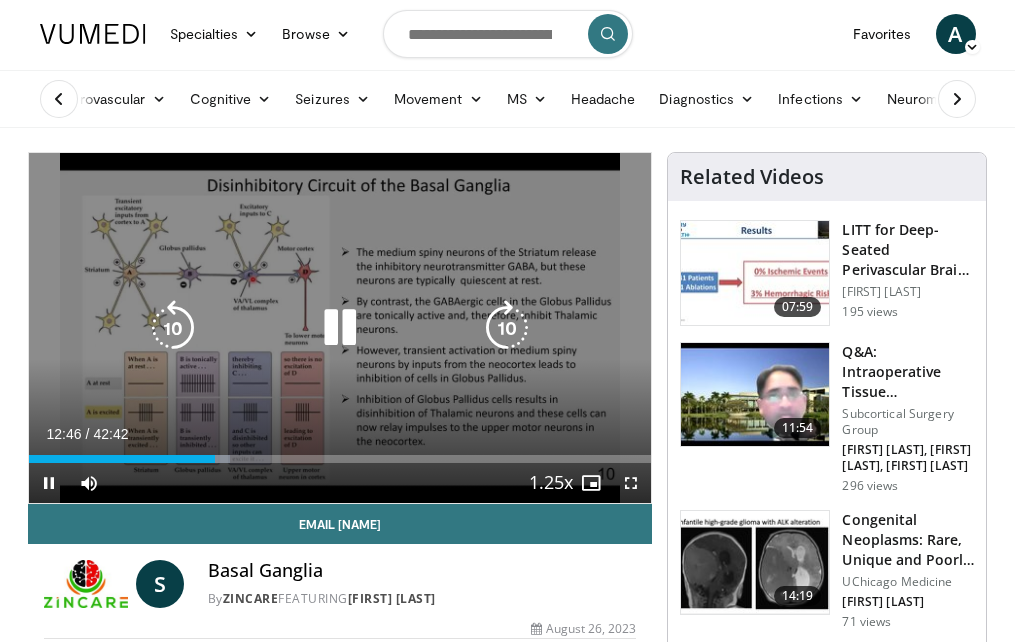 type 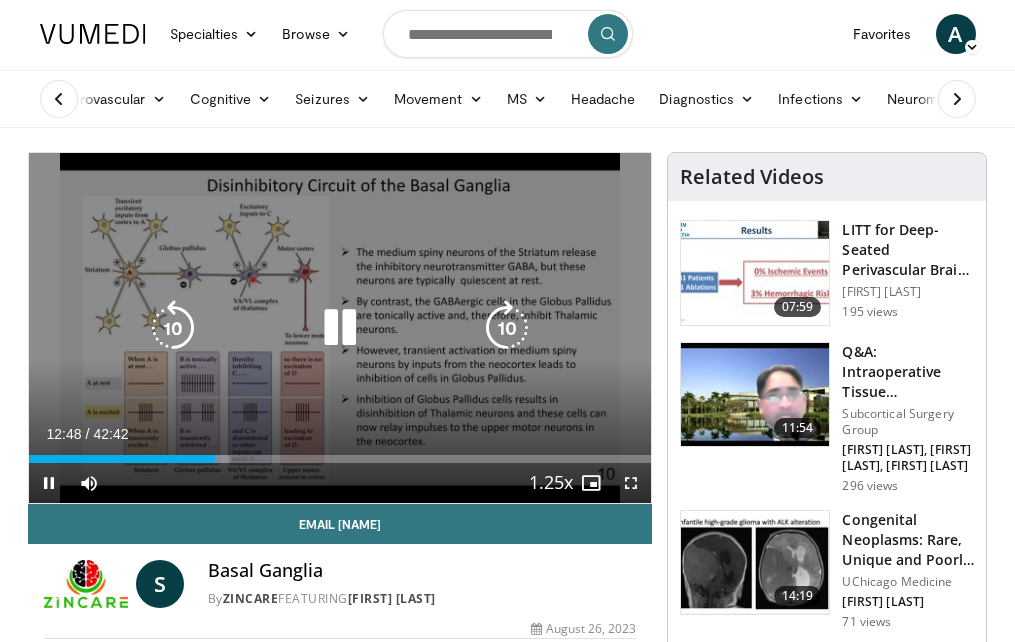 click at bounding box center (340, 328) 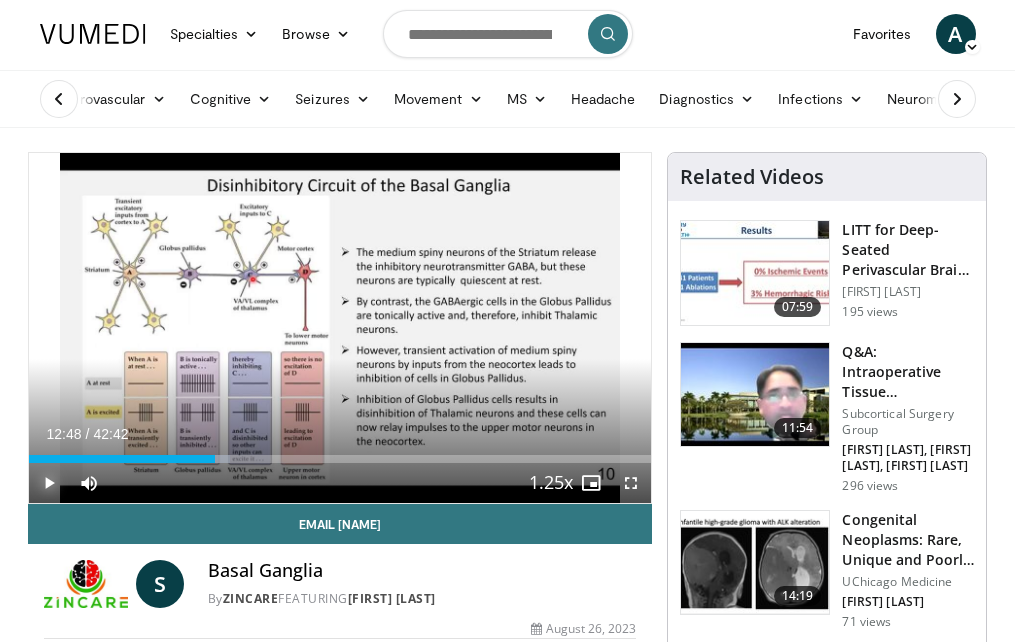 click at bounding box center (49, 483) 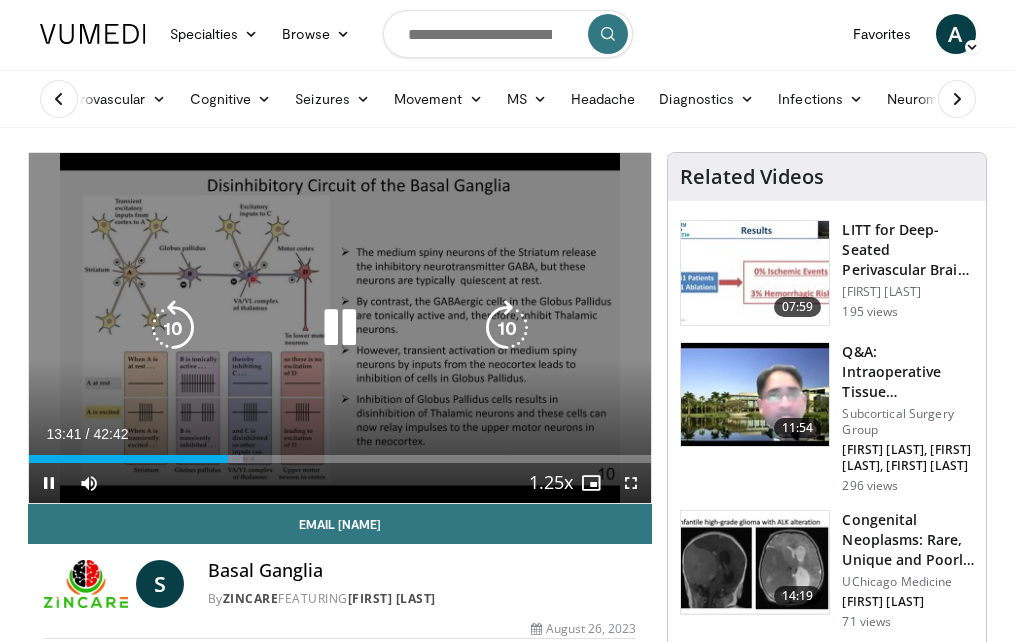 click on "10 seconds
Tap to unmute" at bounding box center (340, 328) 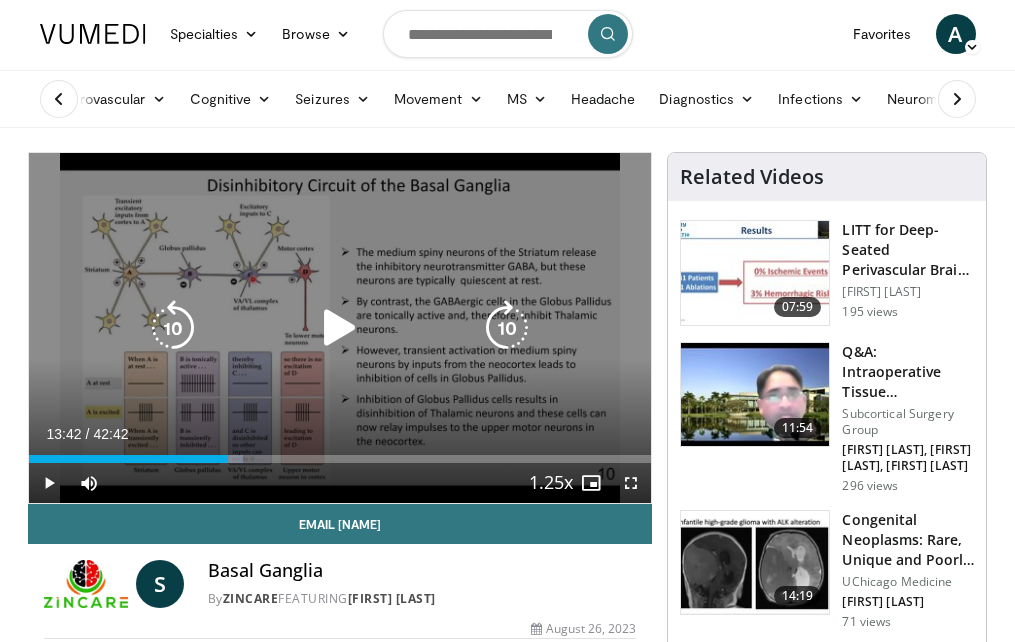 click at bounding box center (340, 328) 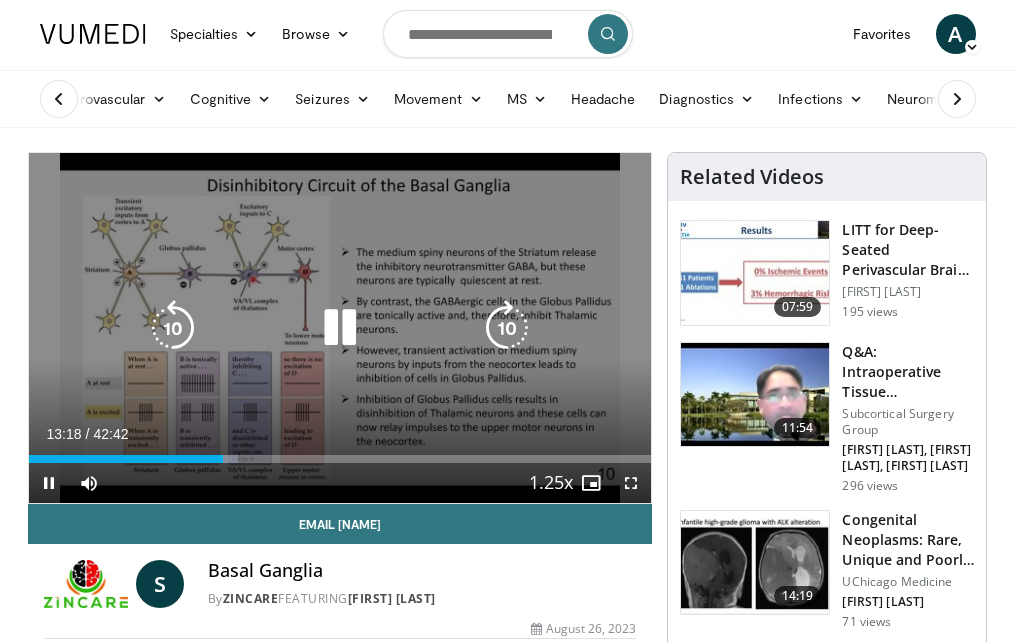 click on "50 seconds
Tap to unmute" at bounding box center (340, 328) 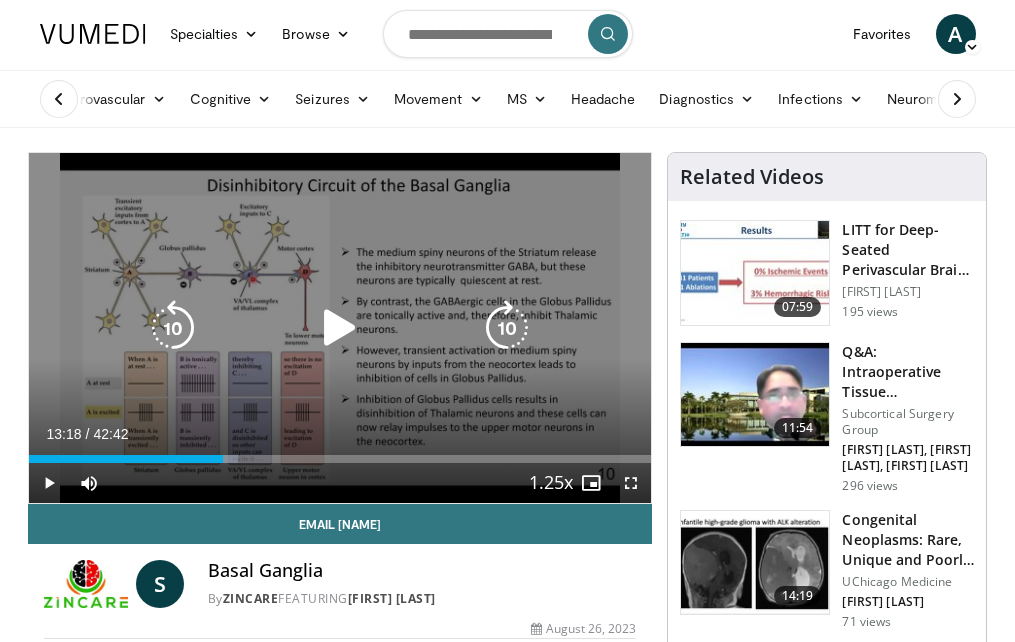 click at bounding box center [340, 328] 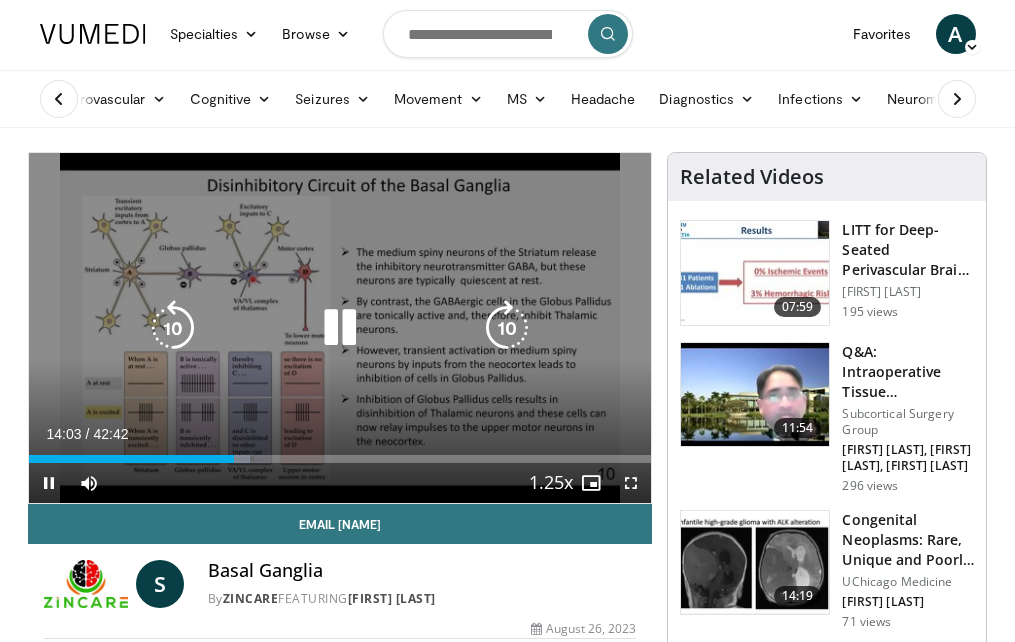 click at bounding box center [340, 328] 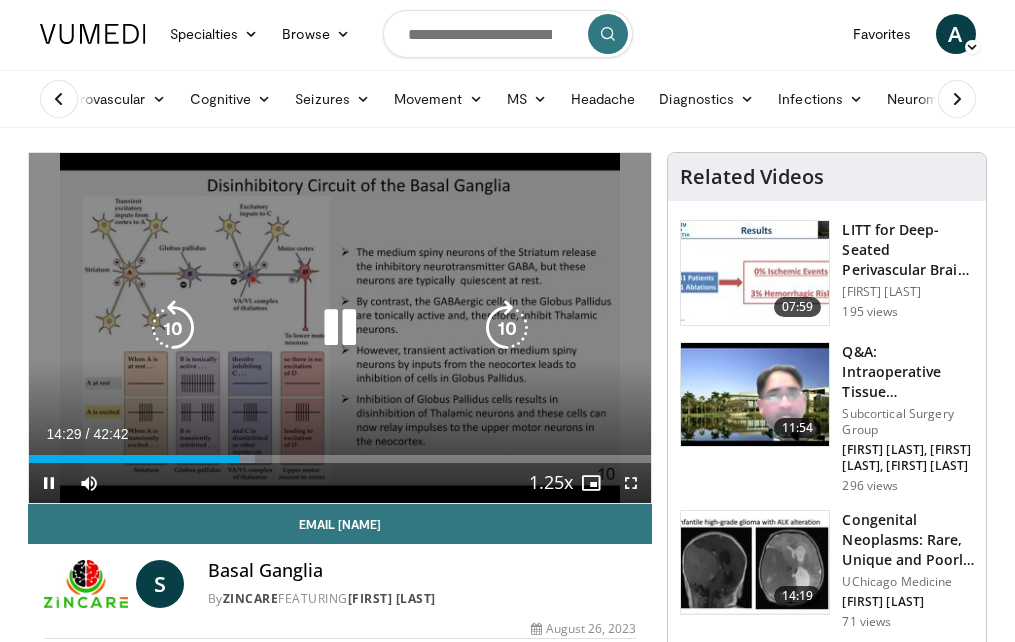 click at bounding box center [340, 328] 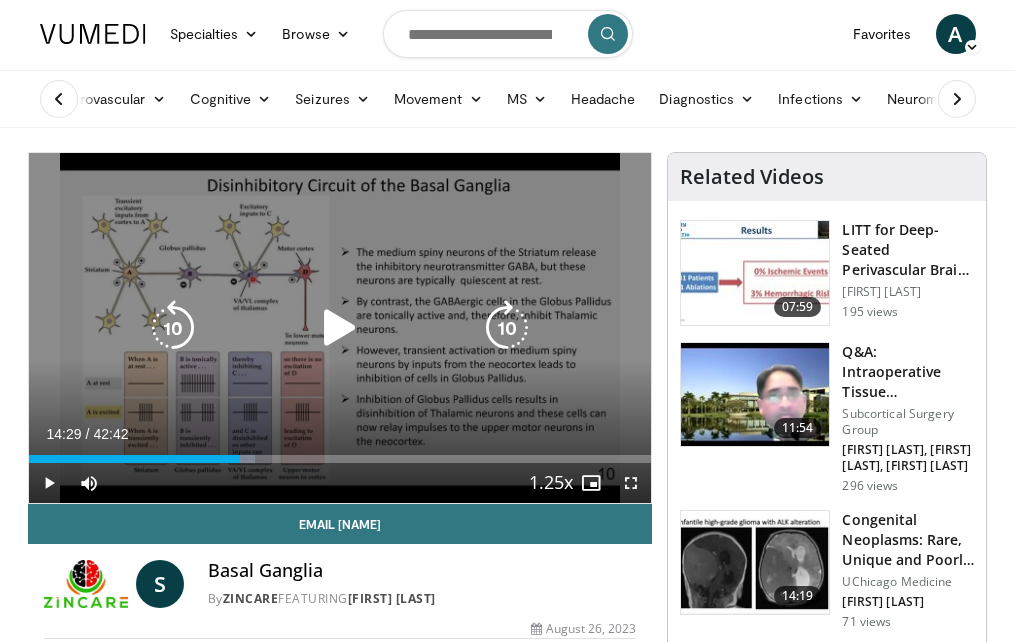 click at bounding box center [340, 328] 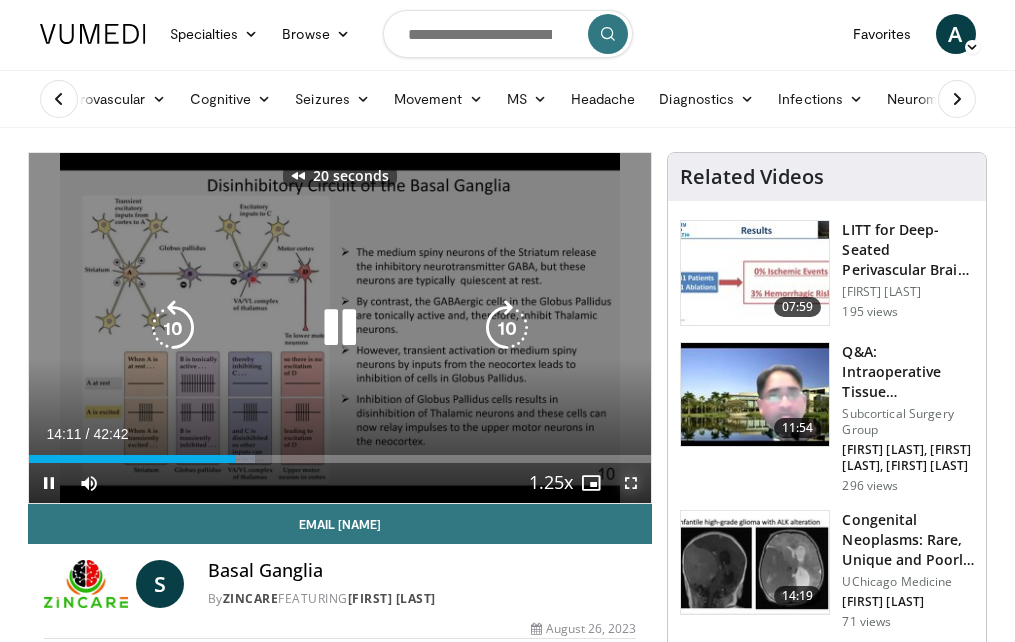 click at bounding box center (631, 483) 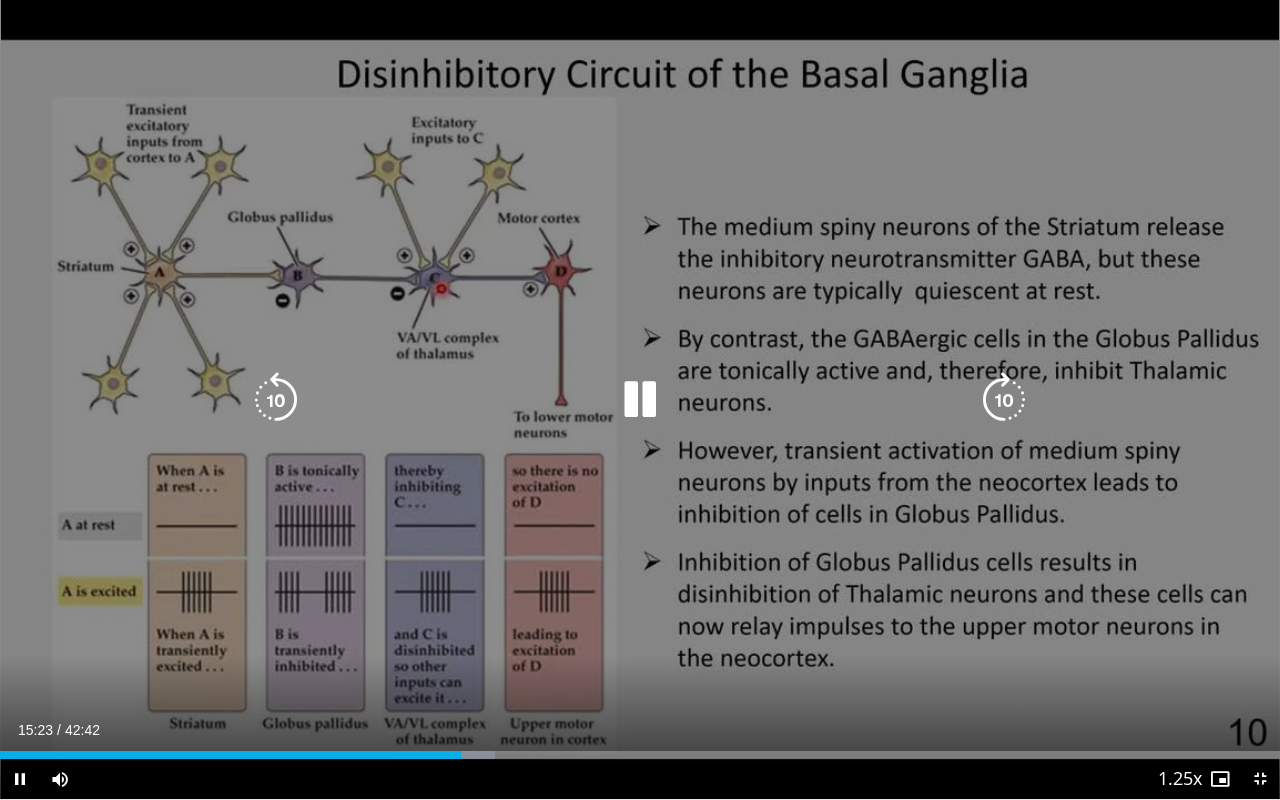 click on "20 seconds
Tap to unmute" at bounding box center (640, 399) 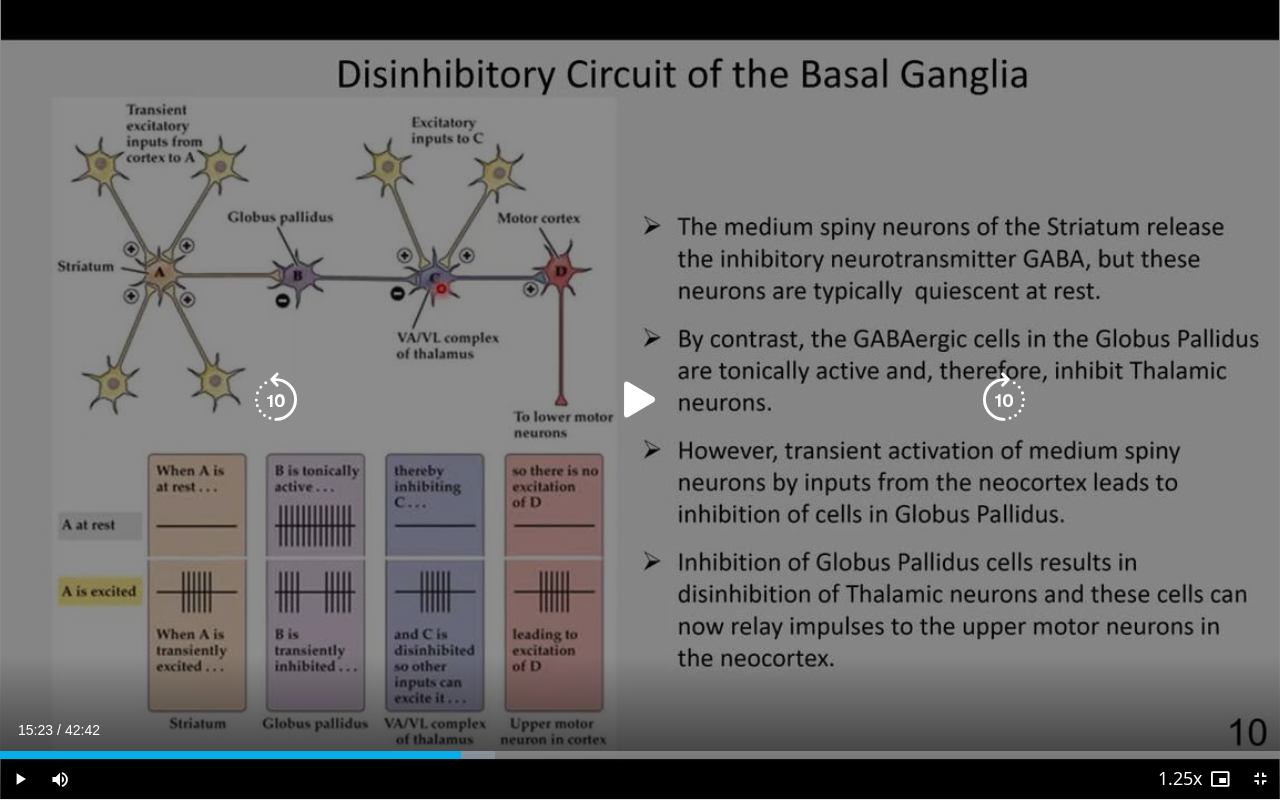 click on "20 seconds
Tap to unmute" at bounding box center [640, 399] 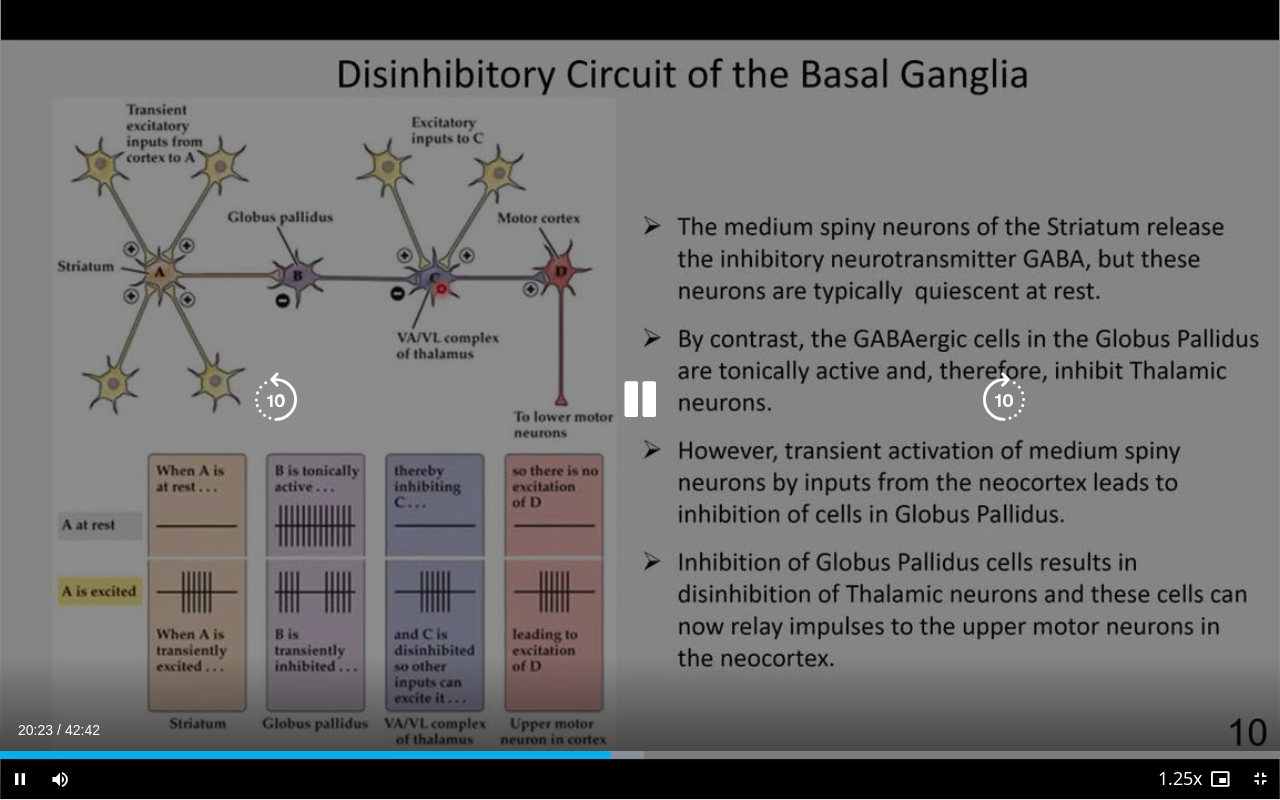 click at bounding box center [640, 400] 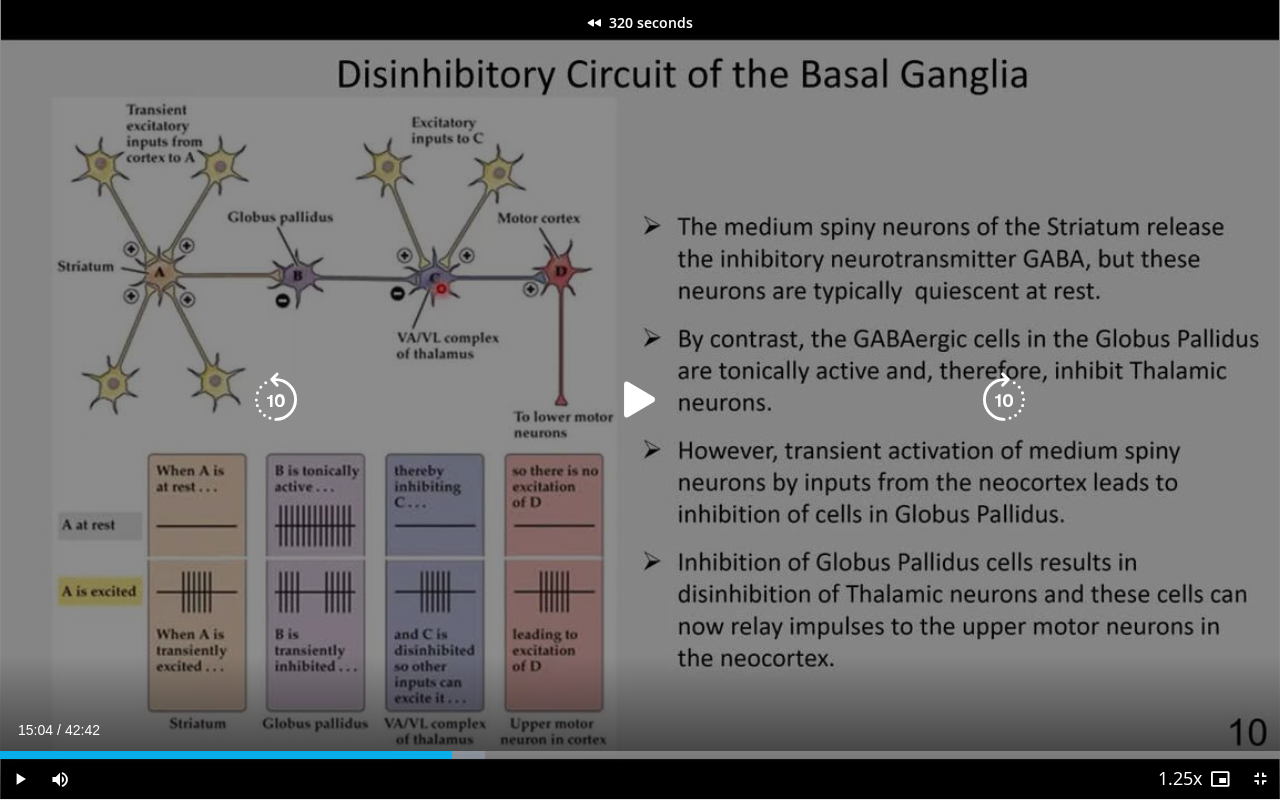 click at bounding box center (640, 400) 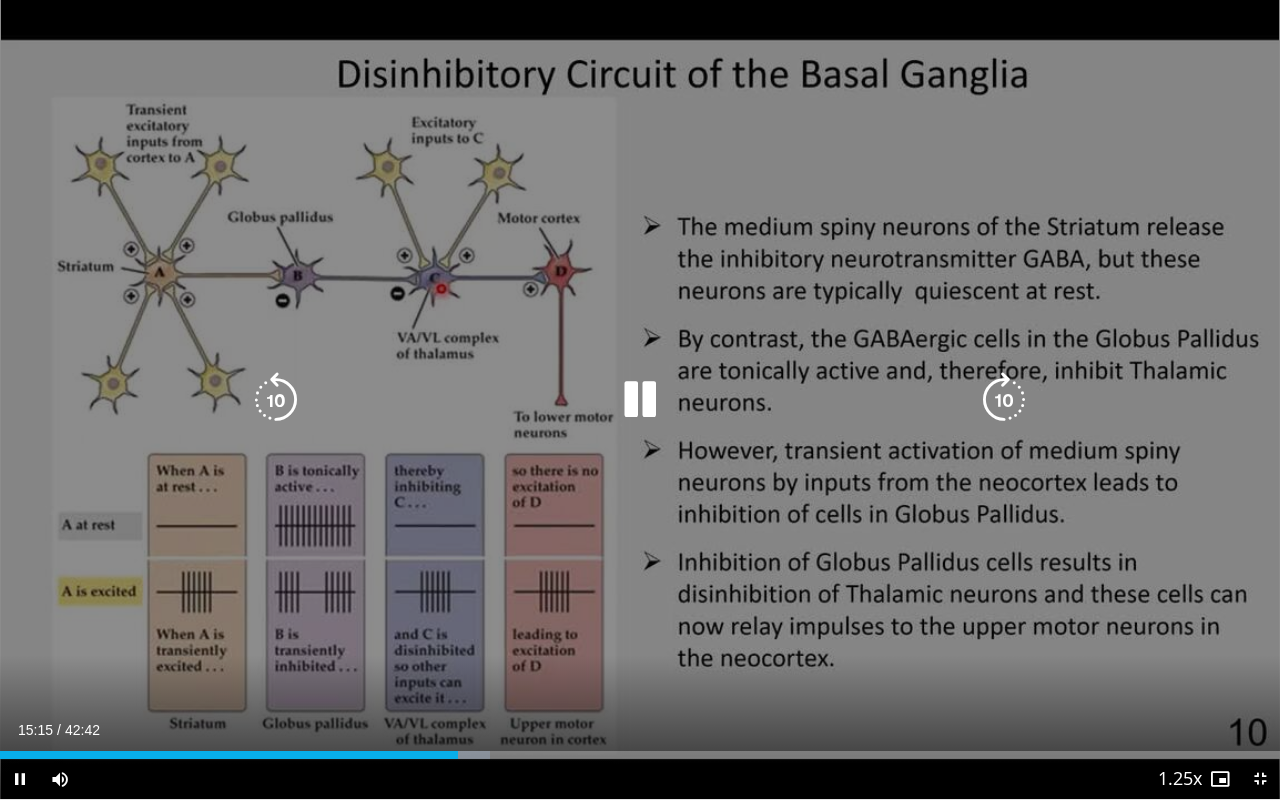 click on "320 seconds
Tap to unmute" at bounding box center (640, 399) 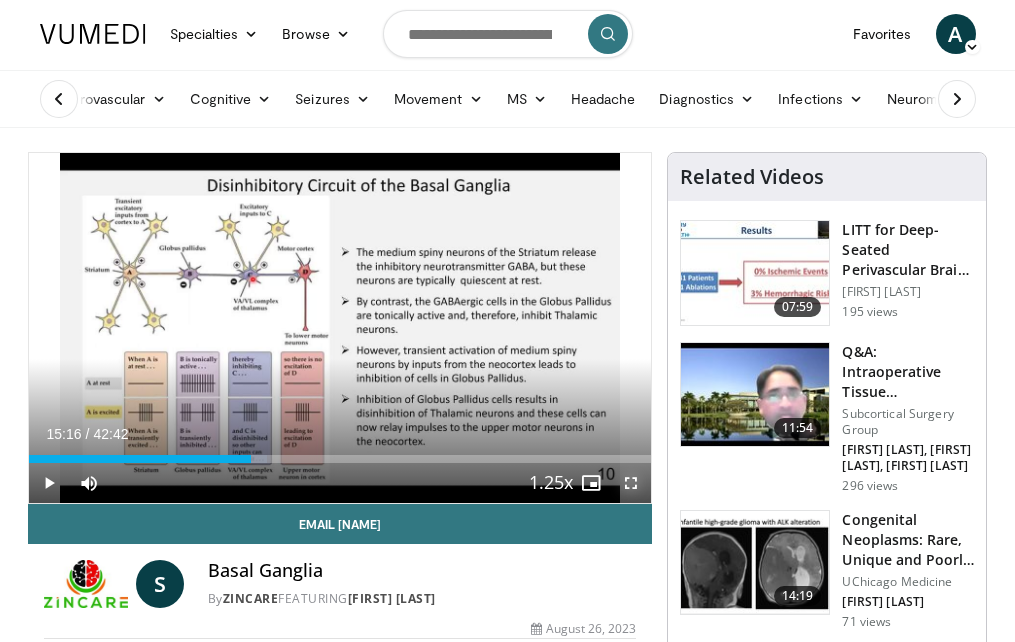 click at bounding box center (631, 483) 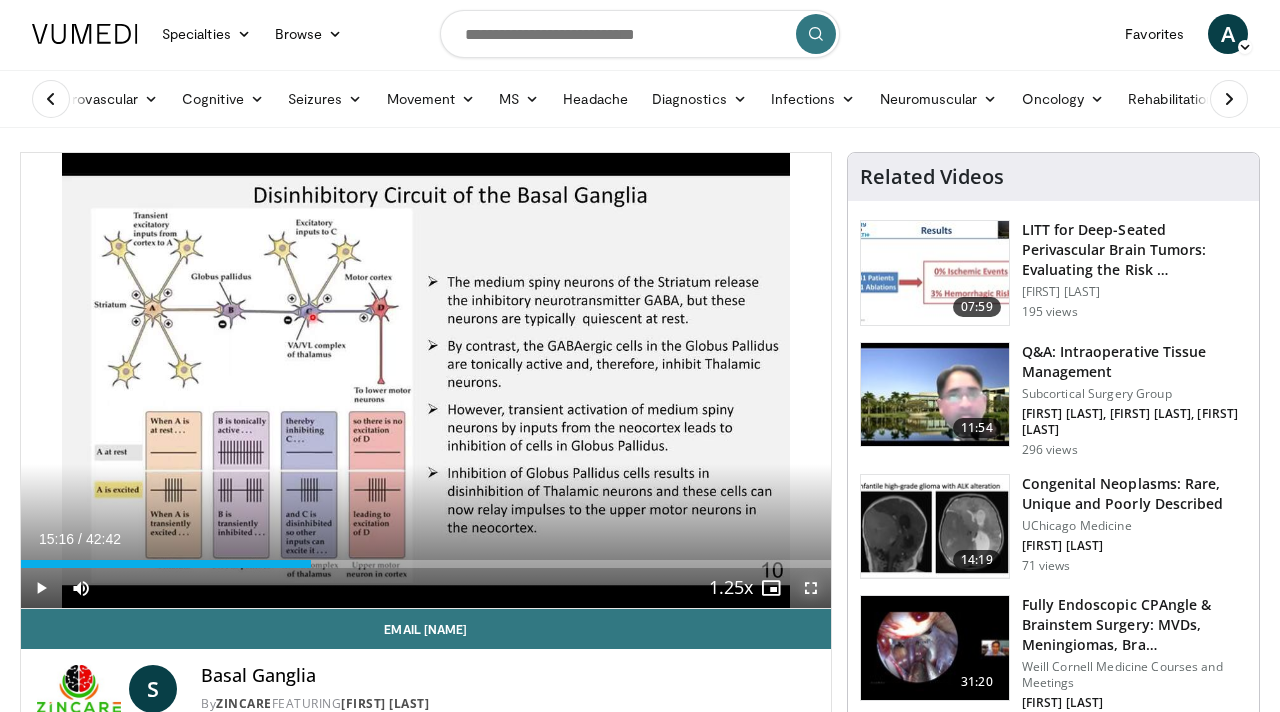 click at bounding box center (811, 588) 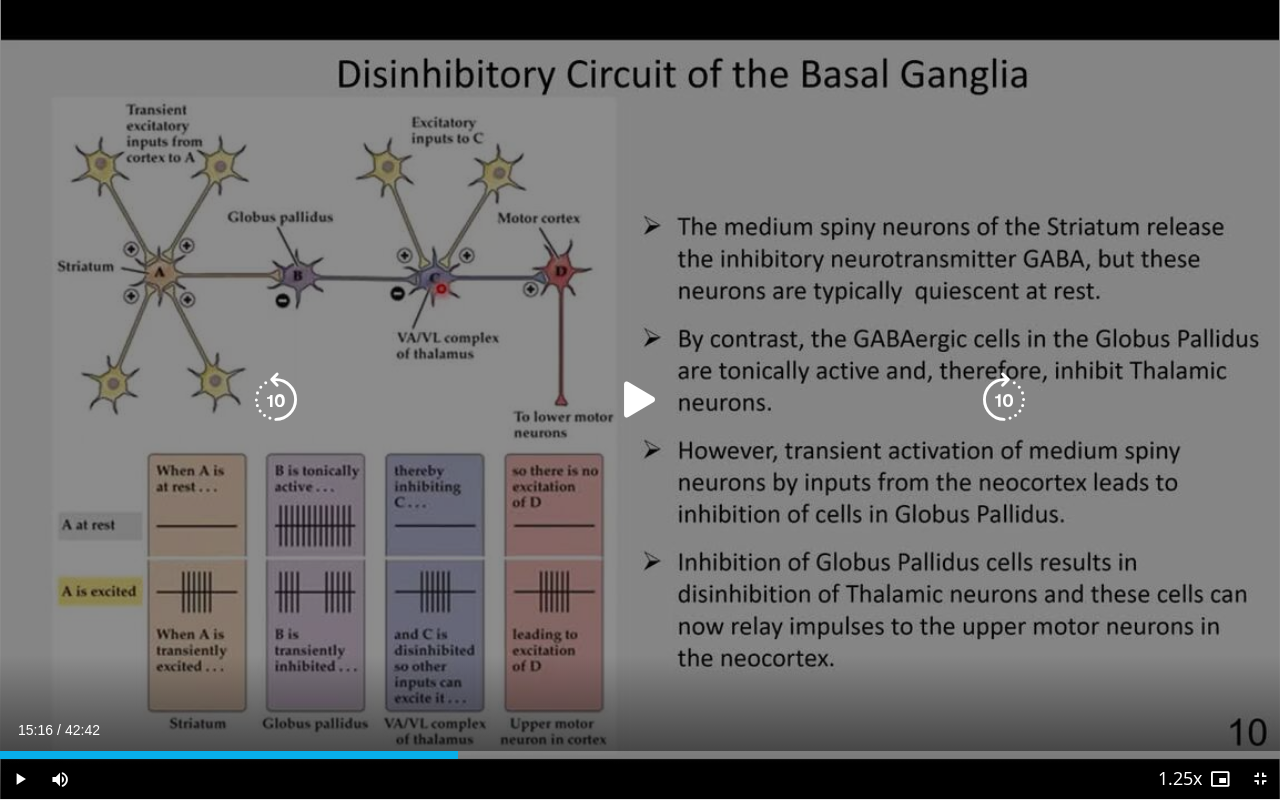 click on "320 seconds
Tap to unmute" at bounding box center (640, 399) 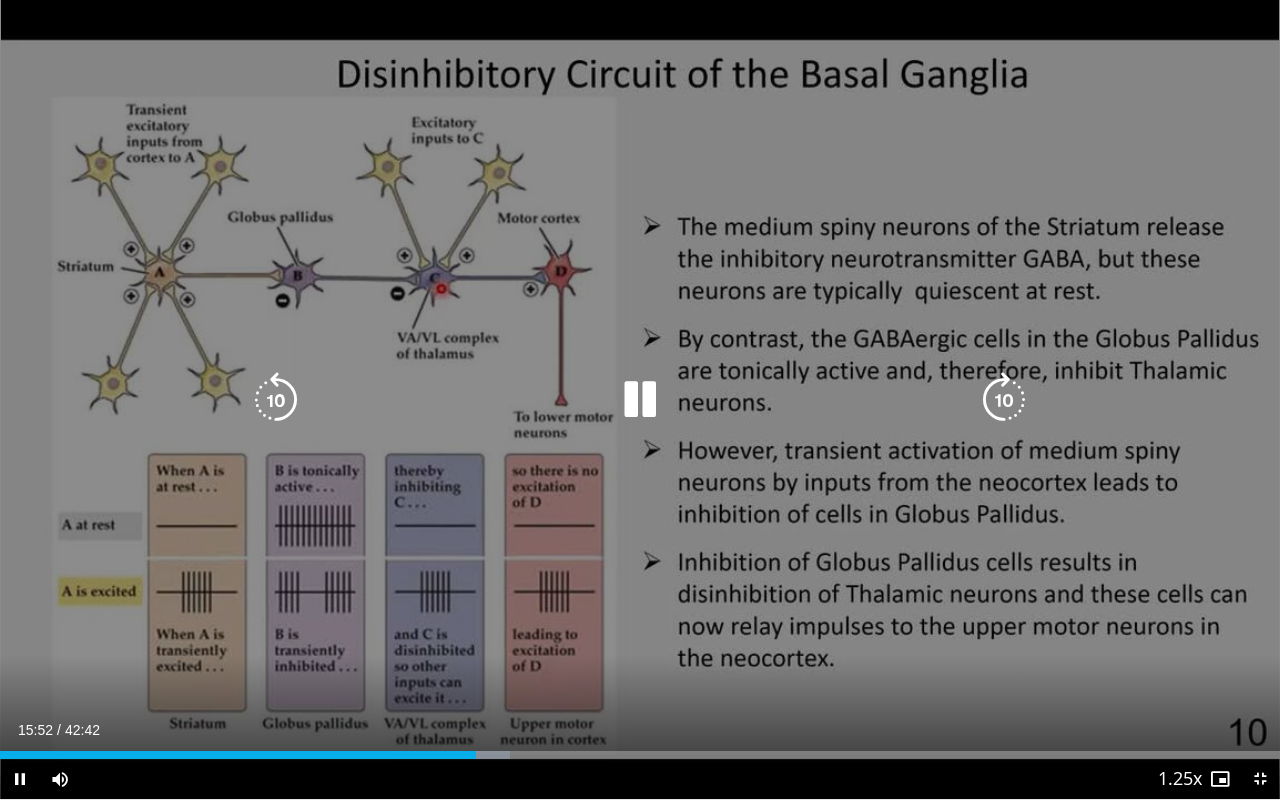 click on "320 seconds
Tap to unmute" at bounding box center (640, 399) 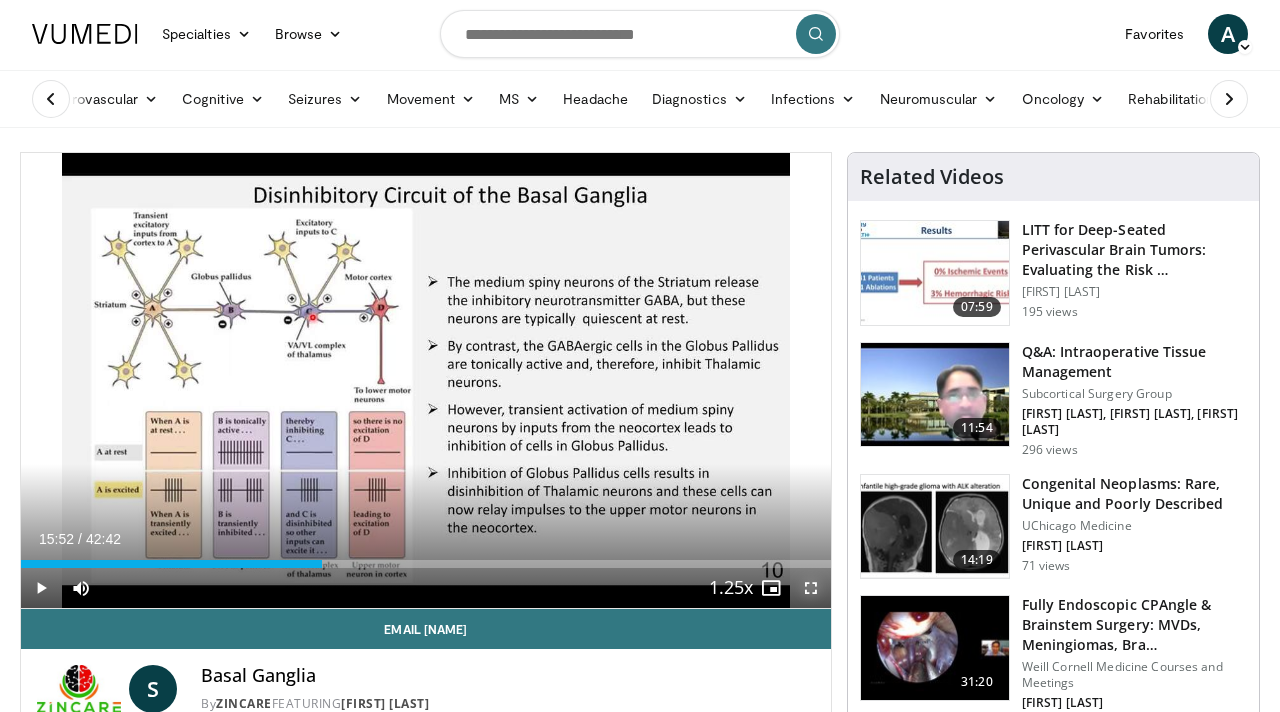 click at bounding box center (811, 588) 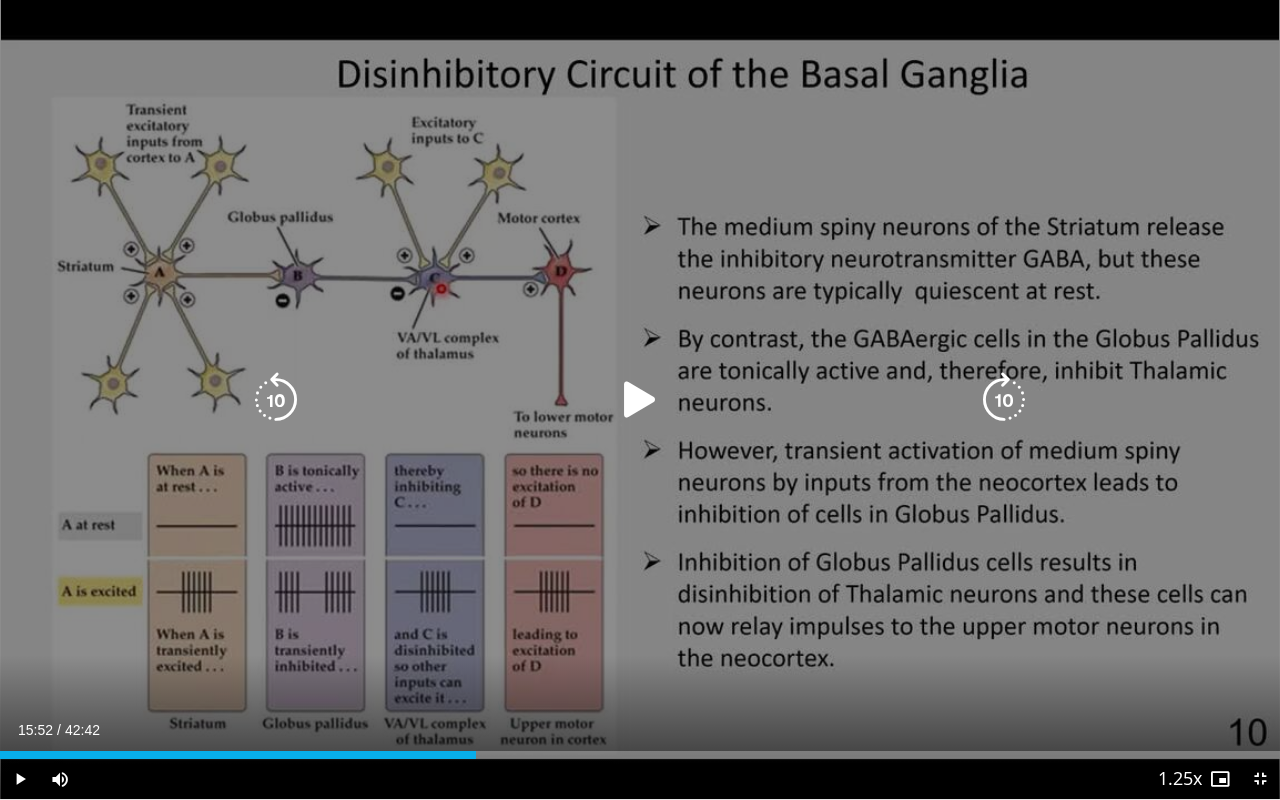 click on "320 seconds
Tap to unmute" at bounding box center [640, 399] 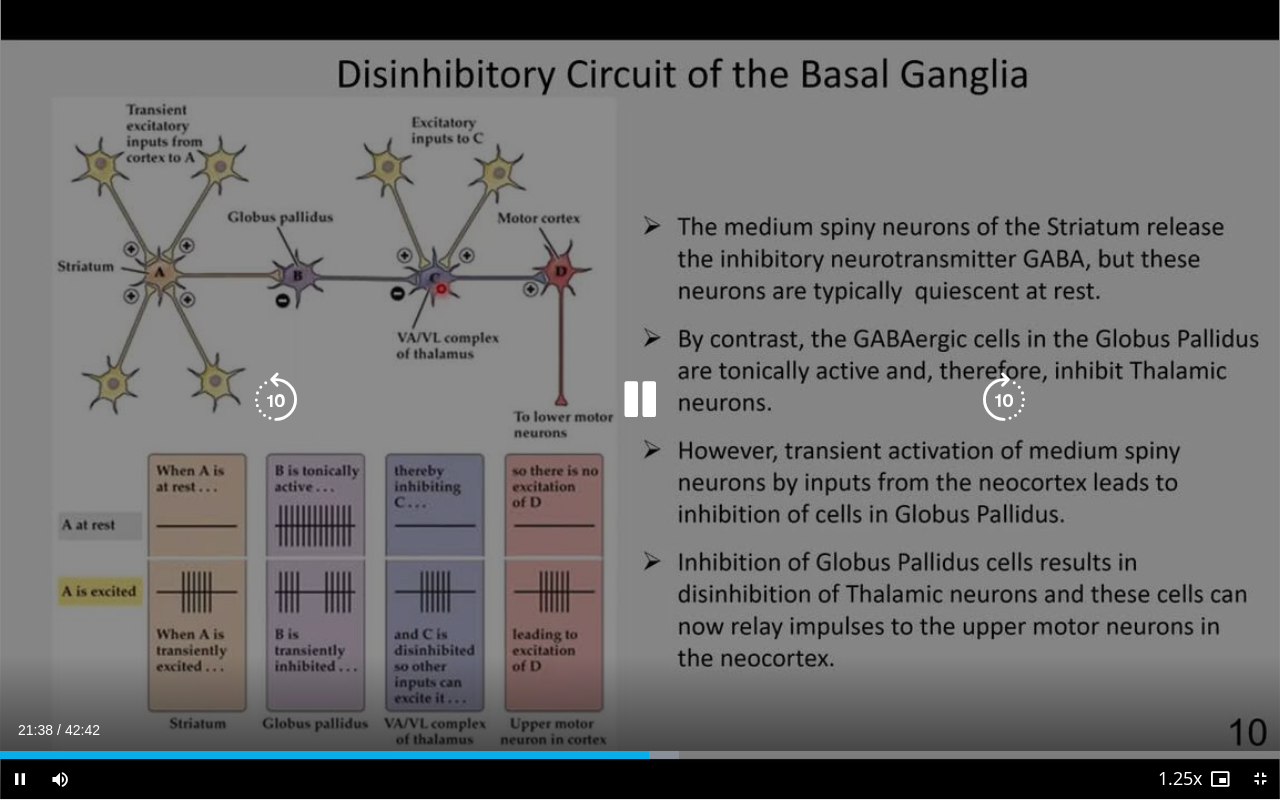 click on "20 seconds
Tap to unmute" at bounding box center [640, 399] 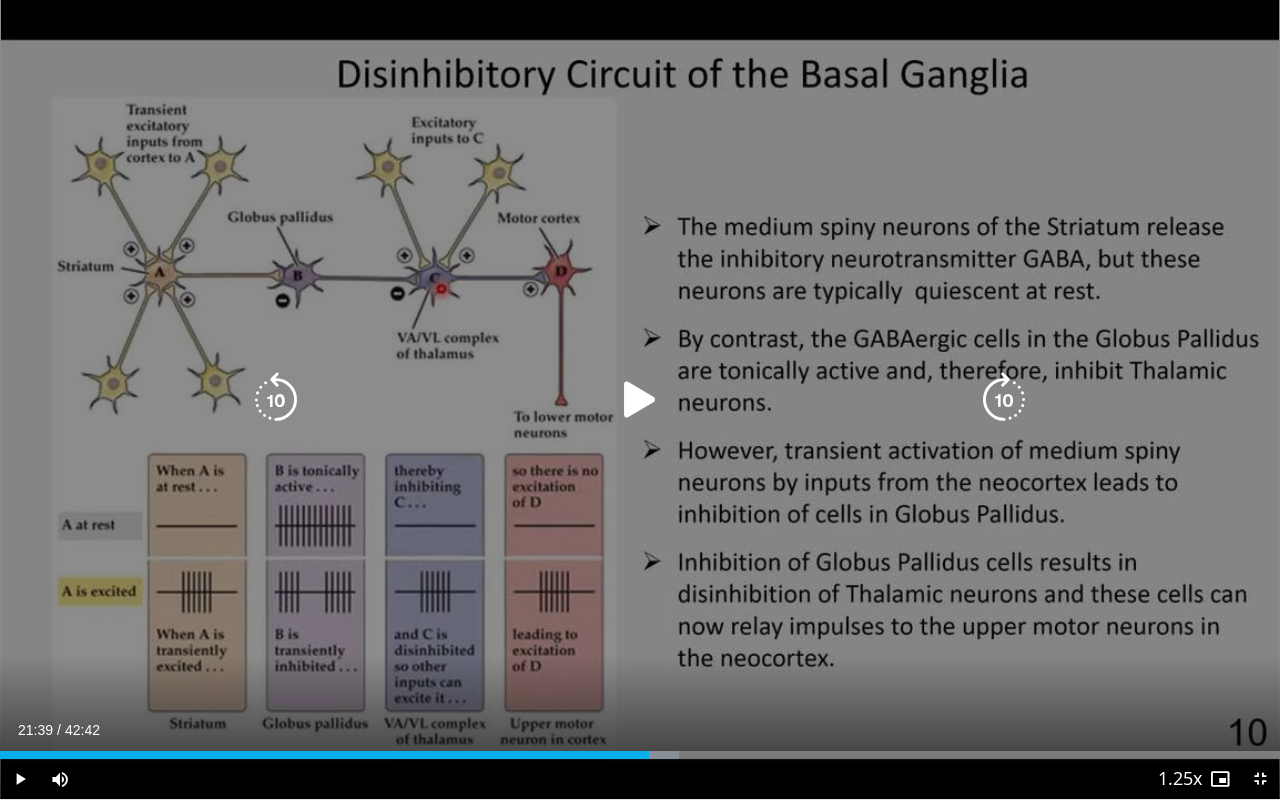 click on "20 seconds
Tap to unmute" at bounding box center (640, 399) 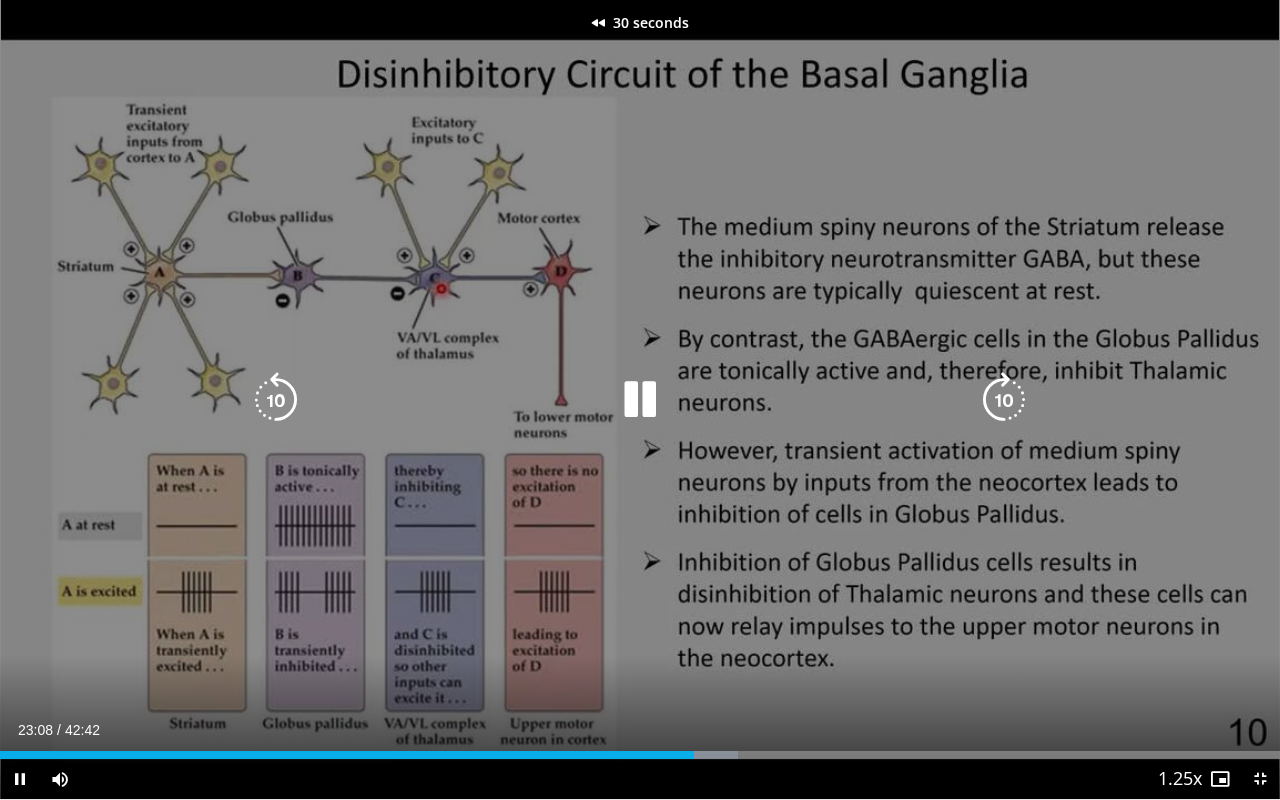 click at bounding box center (640, 400) 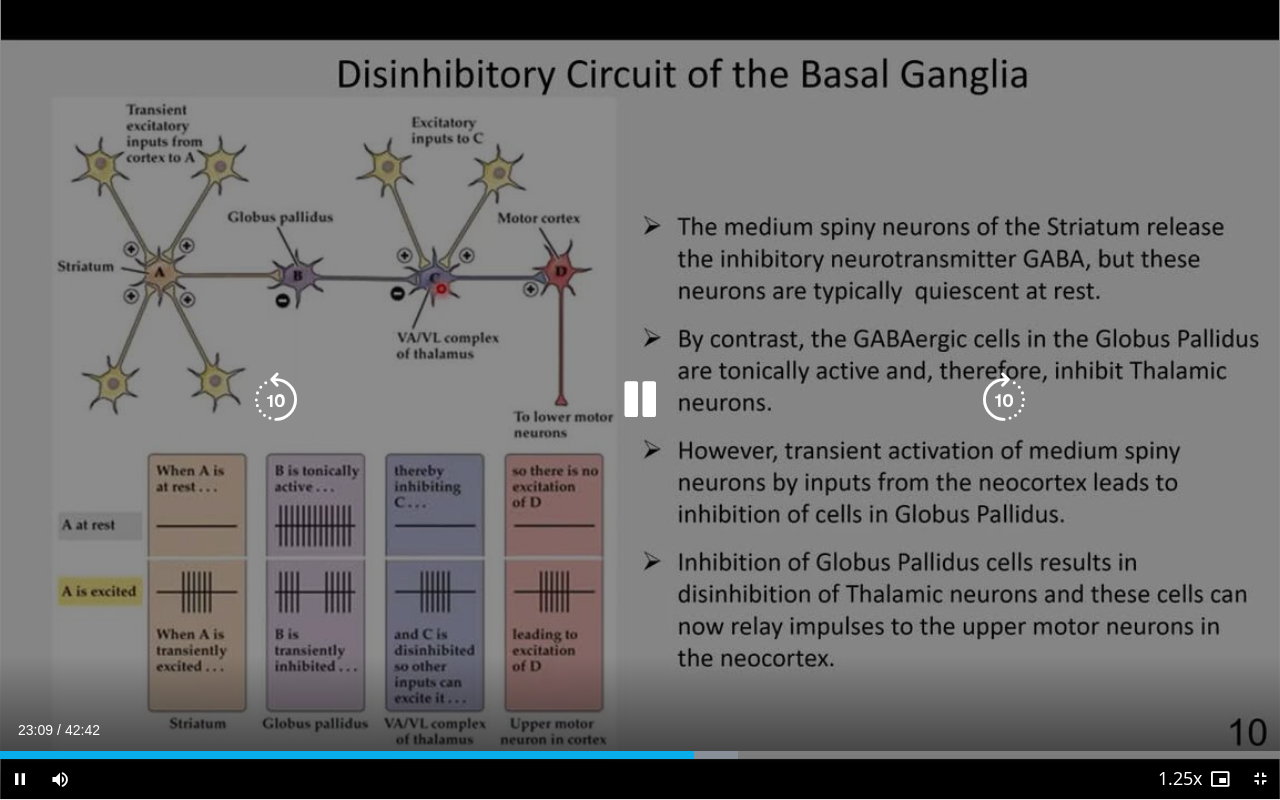 click on "30 seconds
Tap to unmute" at bounding box center [640, 399] 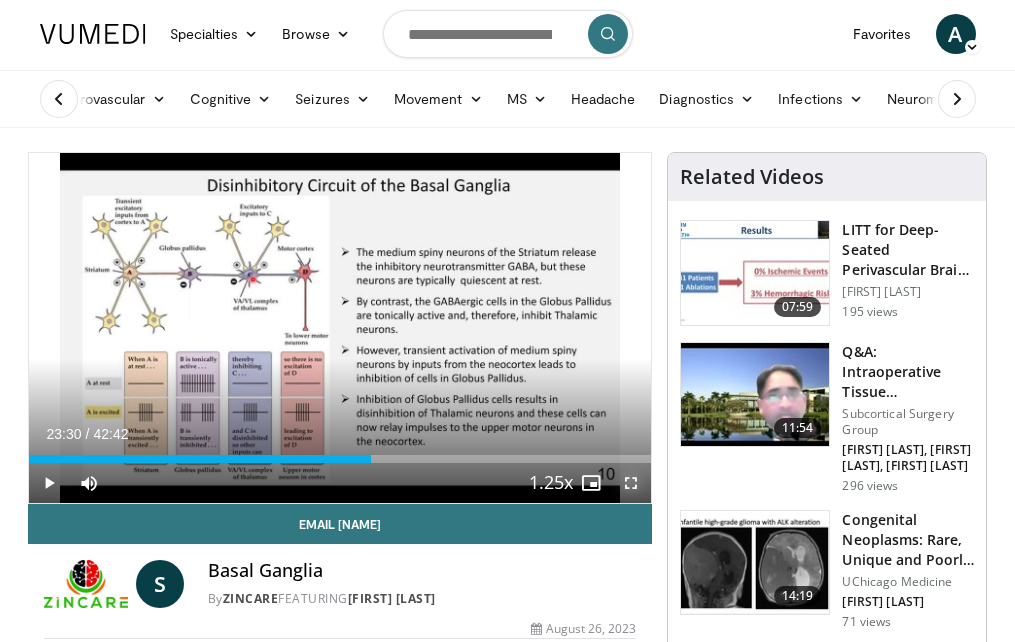 click at bounding box center (631, 483) 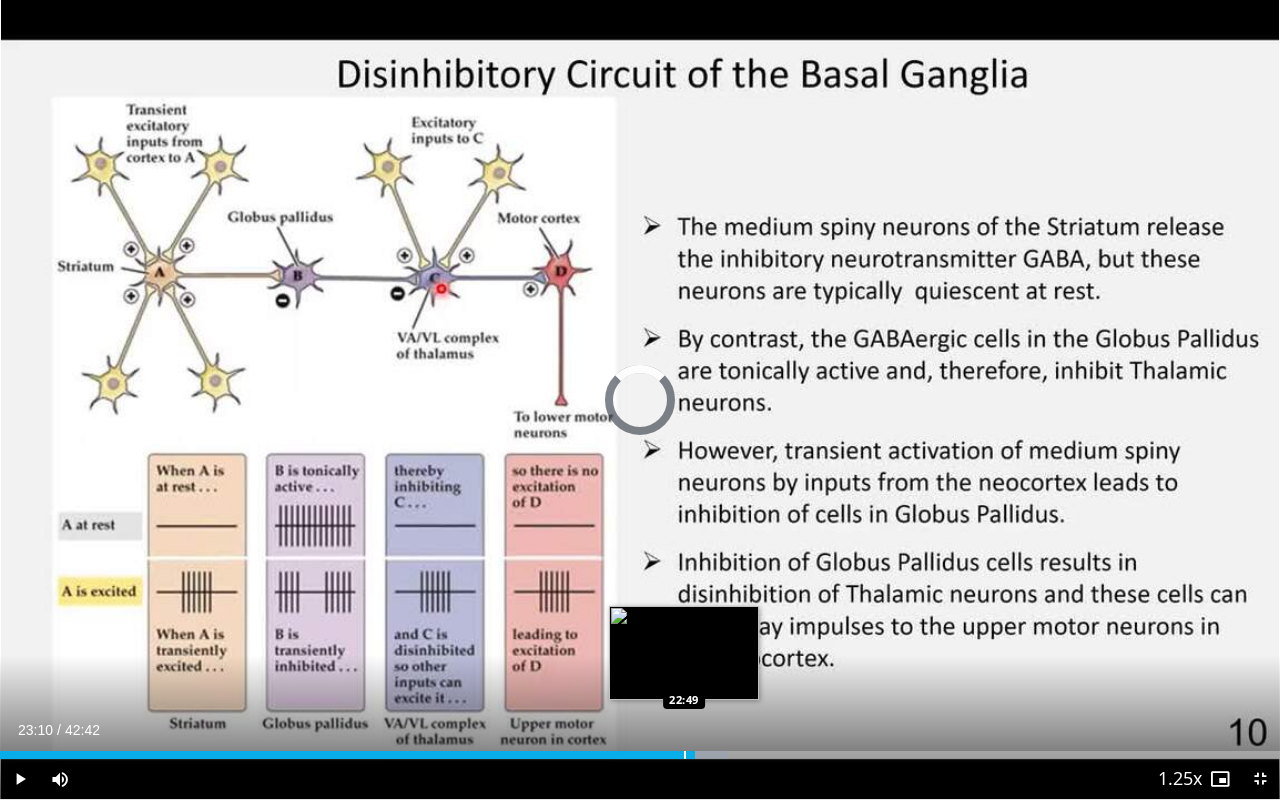 click at bounding box center [685, 755] 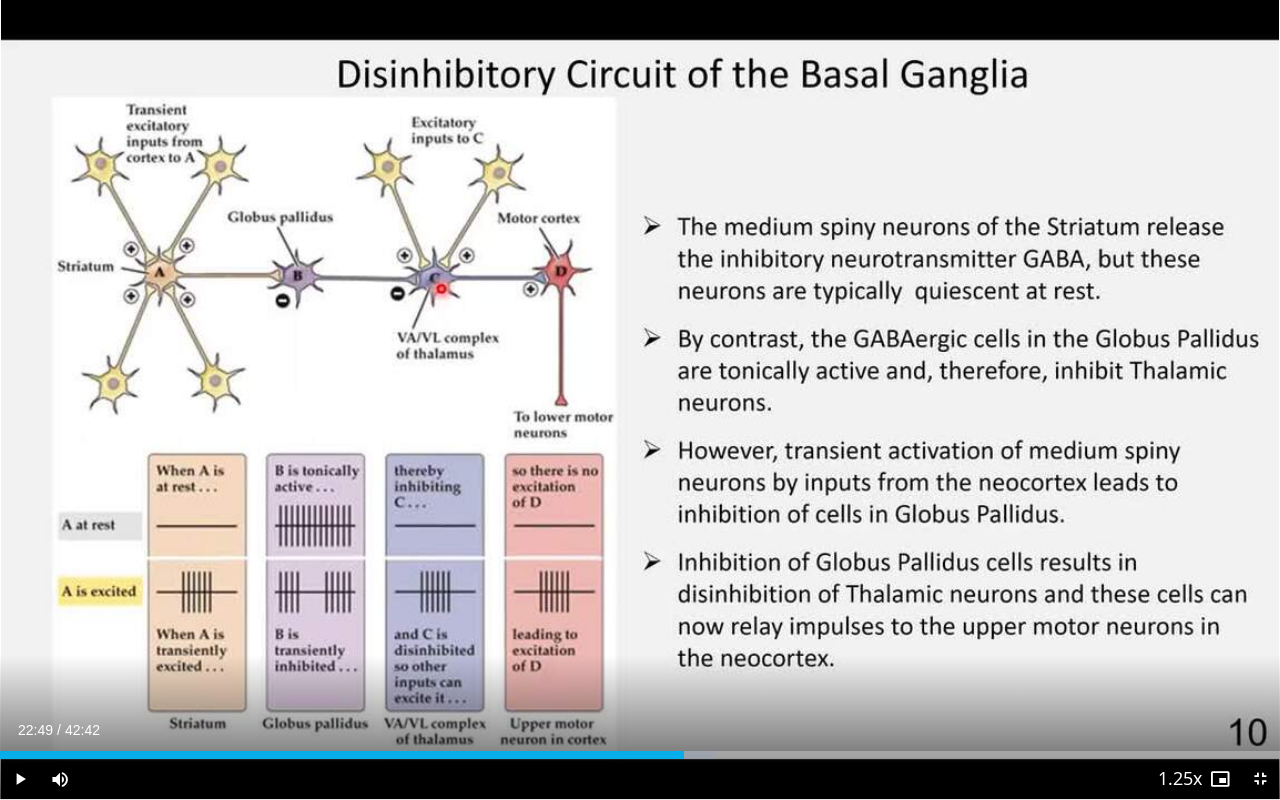 click on "Current Time  22:49 / Duration  42:42 Play Skip Backward Skip Forward Mute 20% Loaded :  55.82% 22:49 22:49 Stream Type  LIVE Seek to live, currently behind live LIVE   1.25x Playback Rate 0.5x 0.75x 1x 1.25x , selected 1.5x 1.75x 2x Chapters Chapters Descriptions descriptions off , selected Captions captions settings , opens captions settings dialog captions off , selected Audio Track en (Main) , selected Exit Fullscreen Enable picture-in-picture mode" at bounding box center (640, 779) 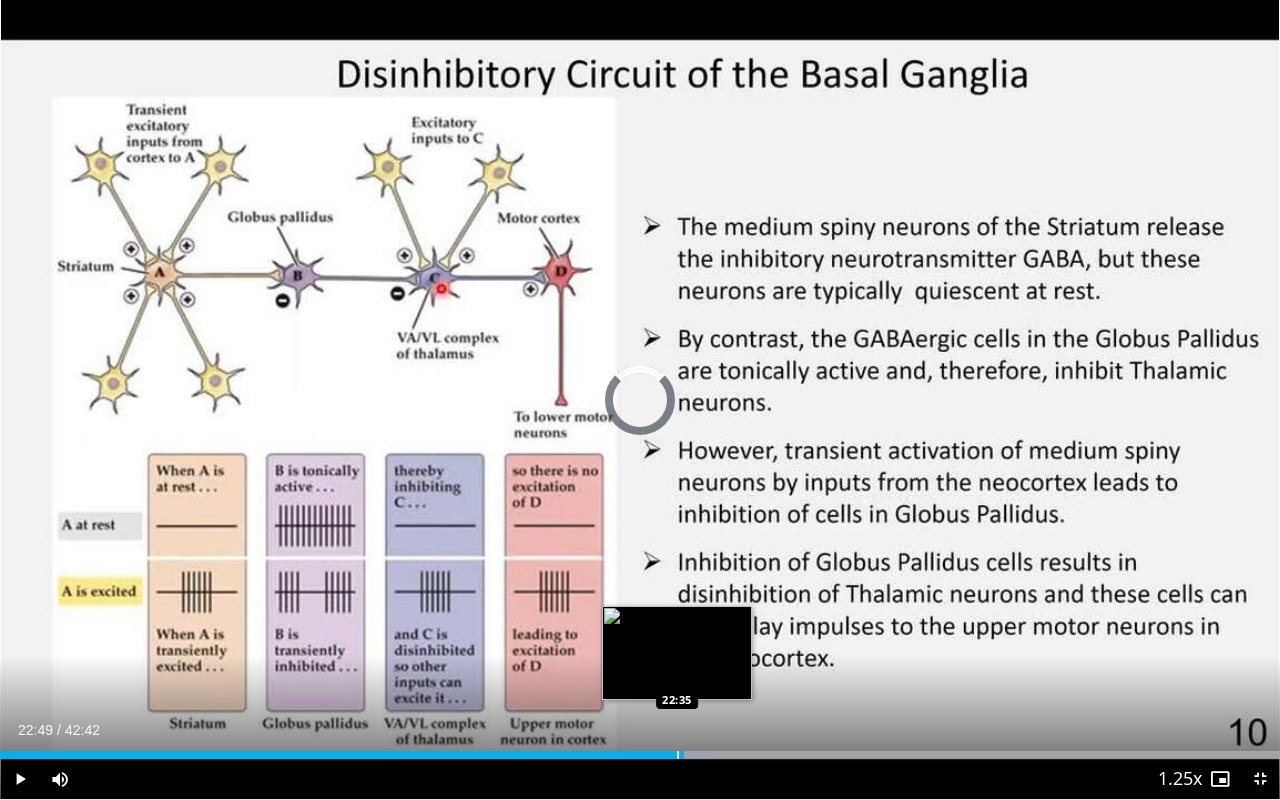 click at bounding box center (678, 755) 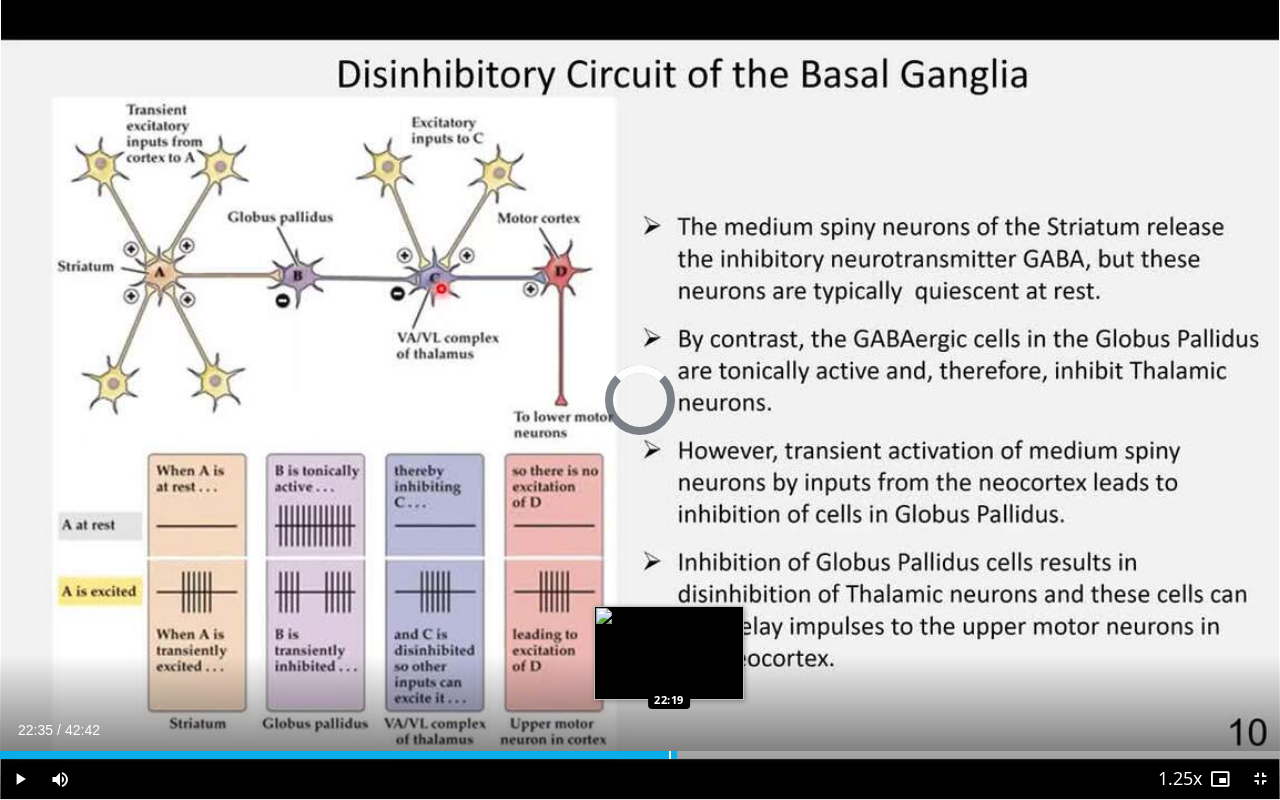click on "Loaded :  0.00% 22:21 22:19" at bounding box center (640, 749) 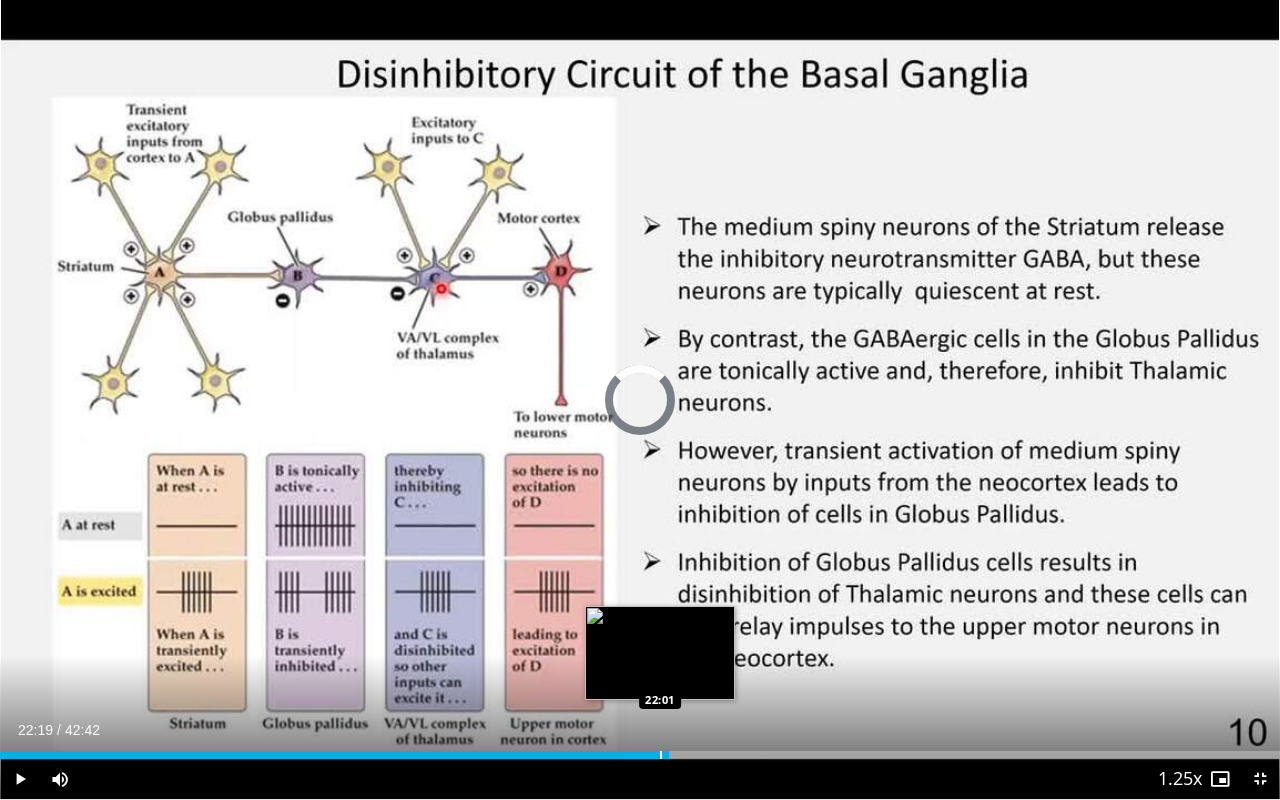 click at bounding box center [661, 755] 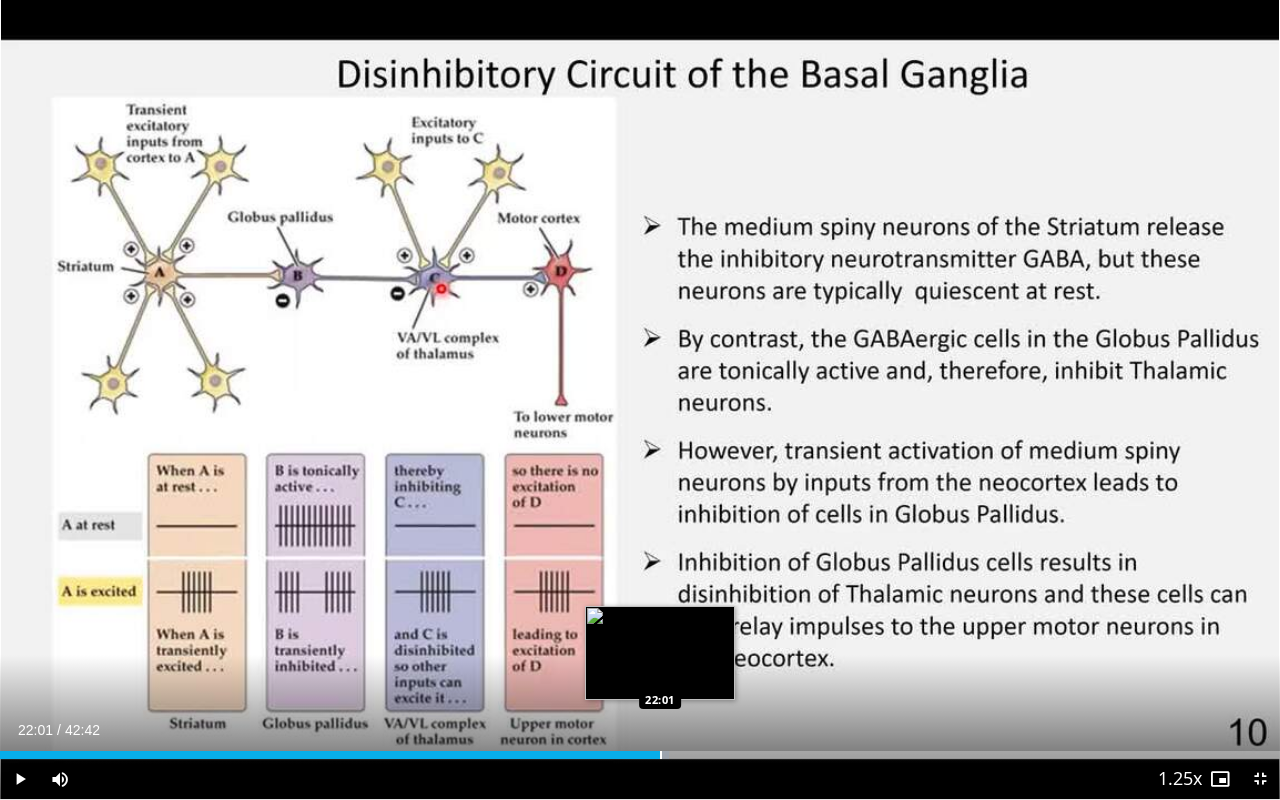 click at bounding box center (661, 755) 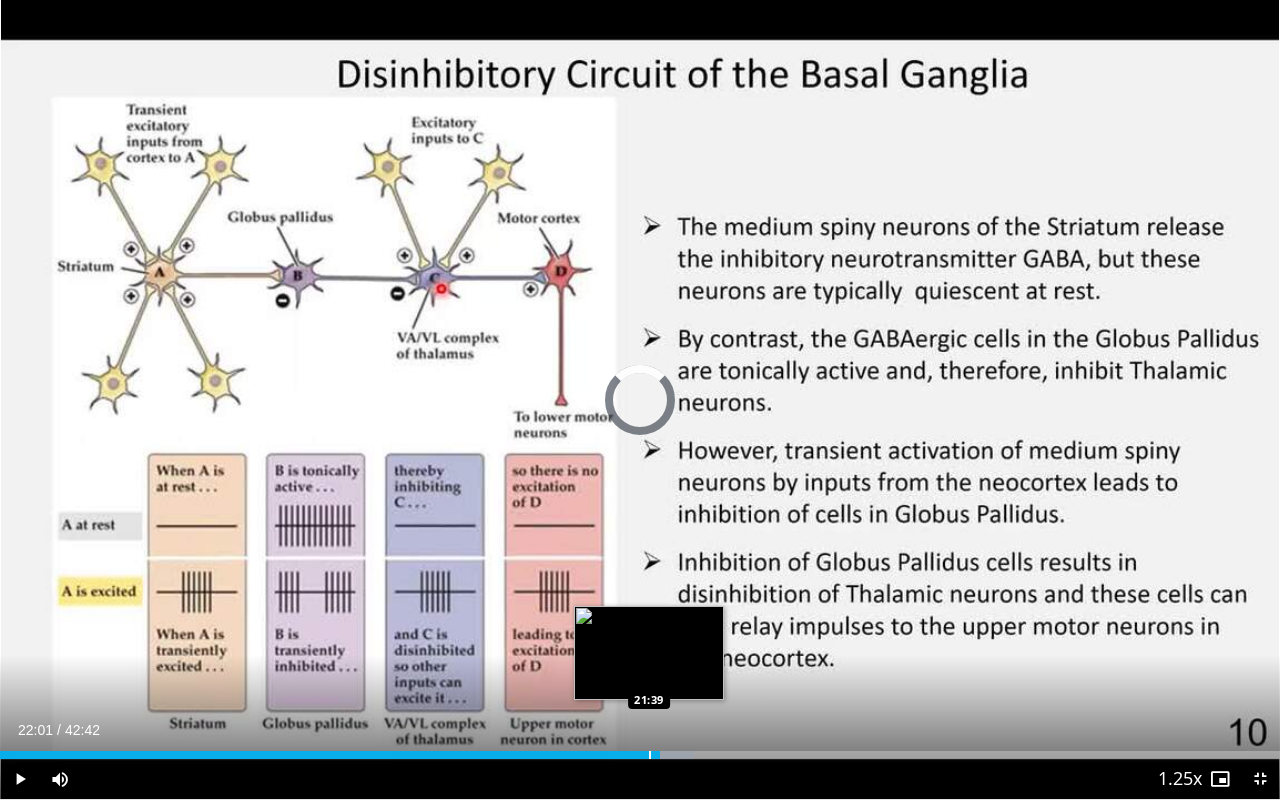 click at bounding box center [650, 755] 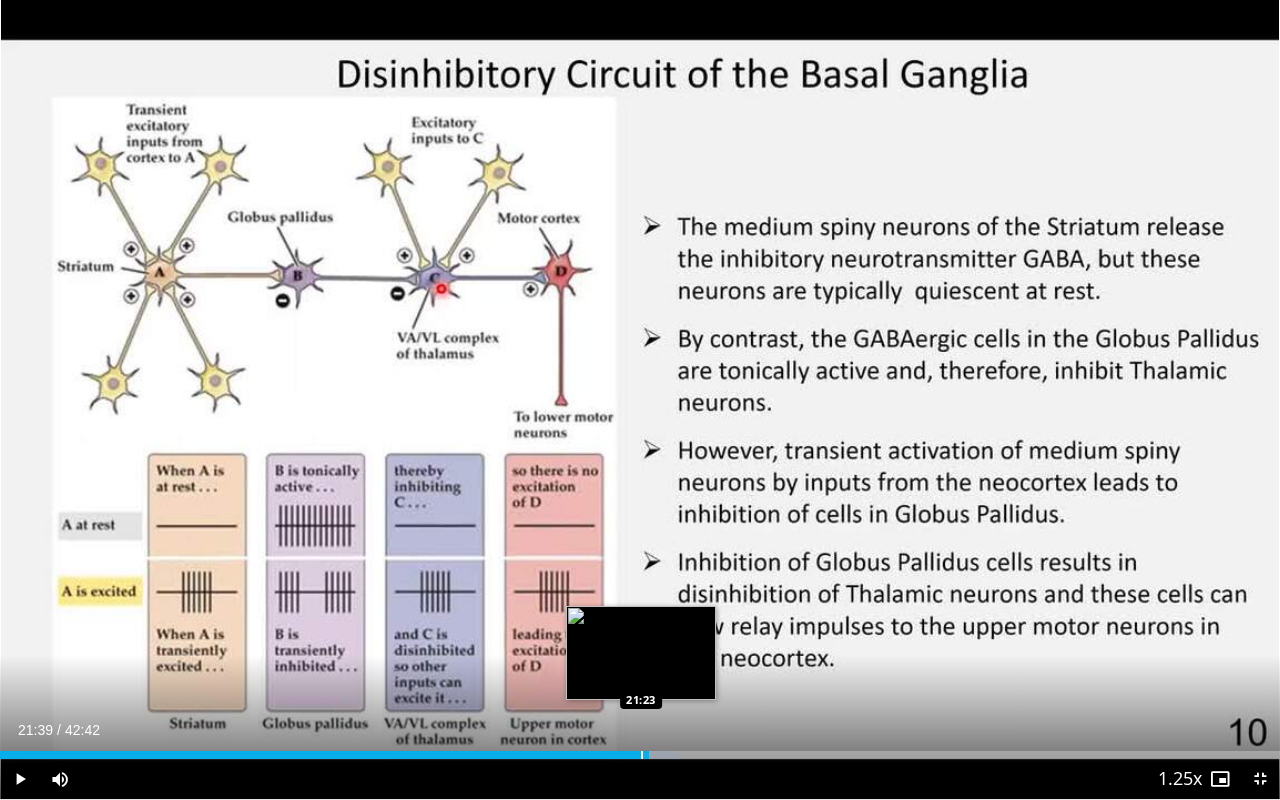 click at bounding box center (642, 755) 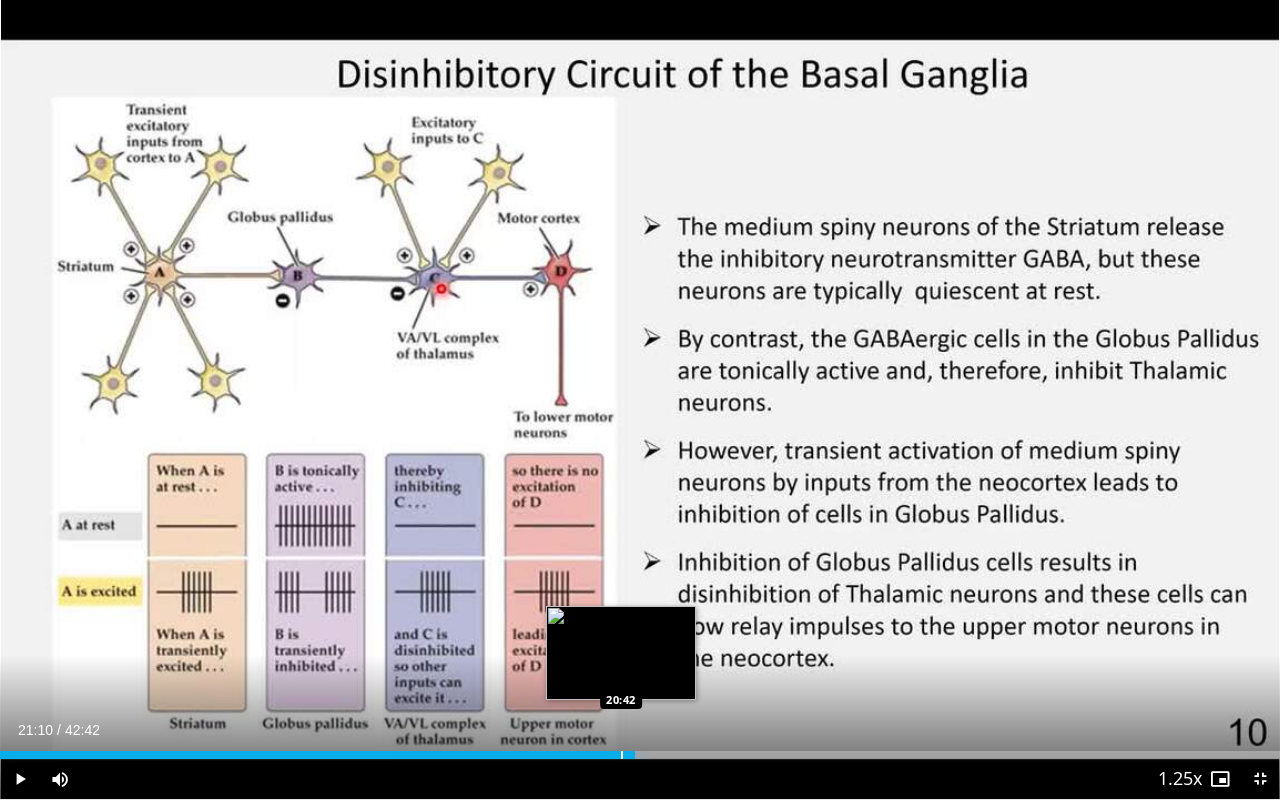 click at bounding box center [622, 755] 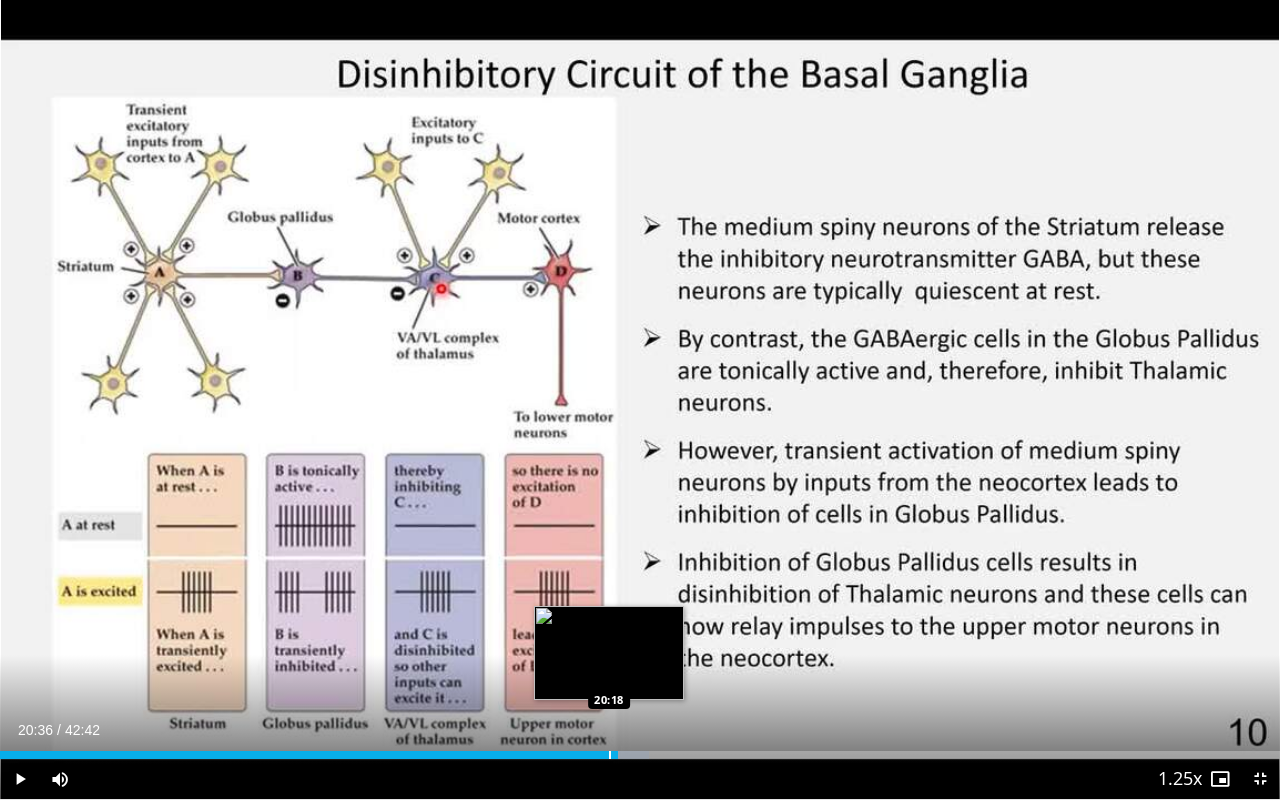 click on "20:36" at bounding box center (309, 755) 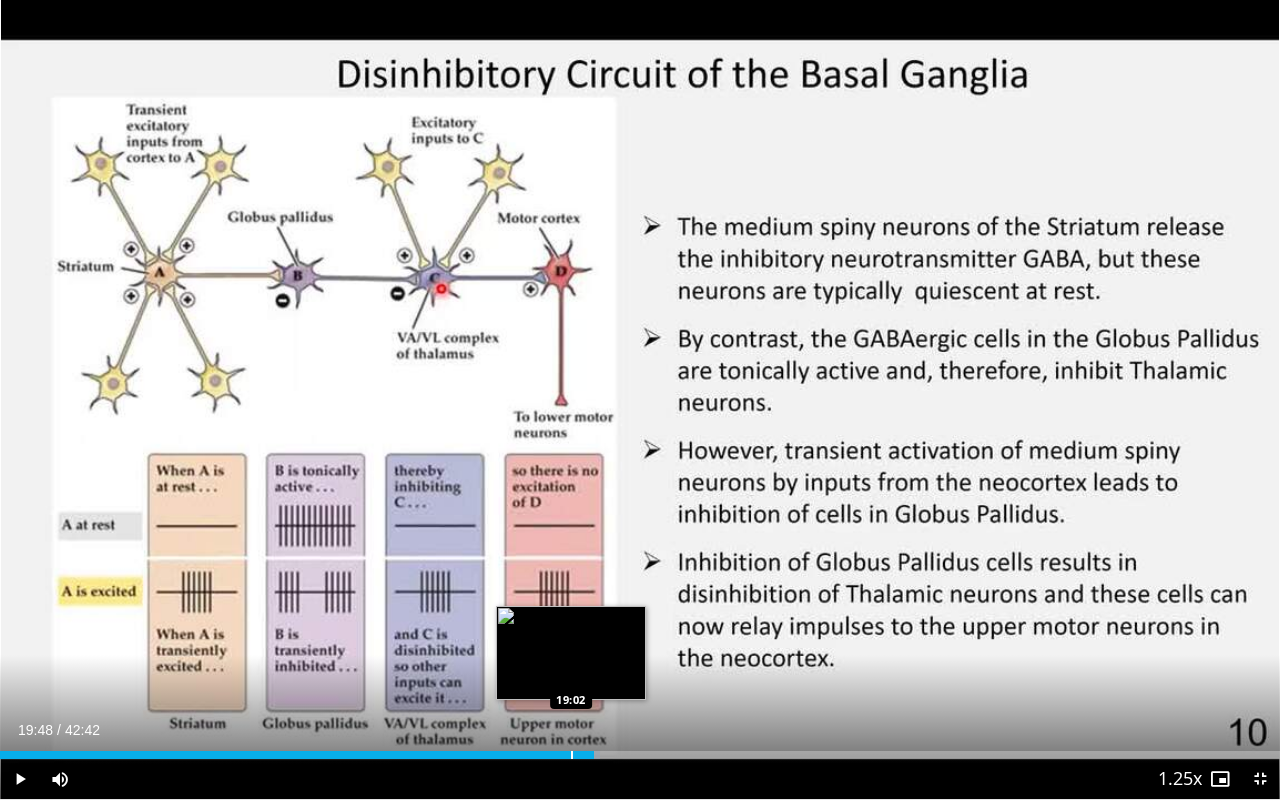 click at bounding box center [572, 755] 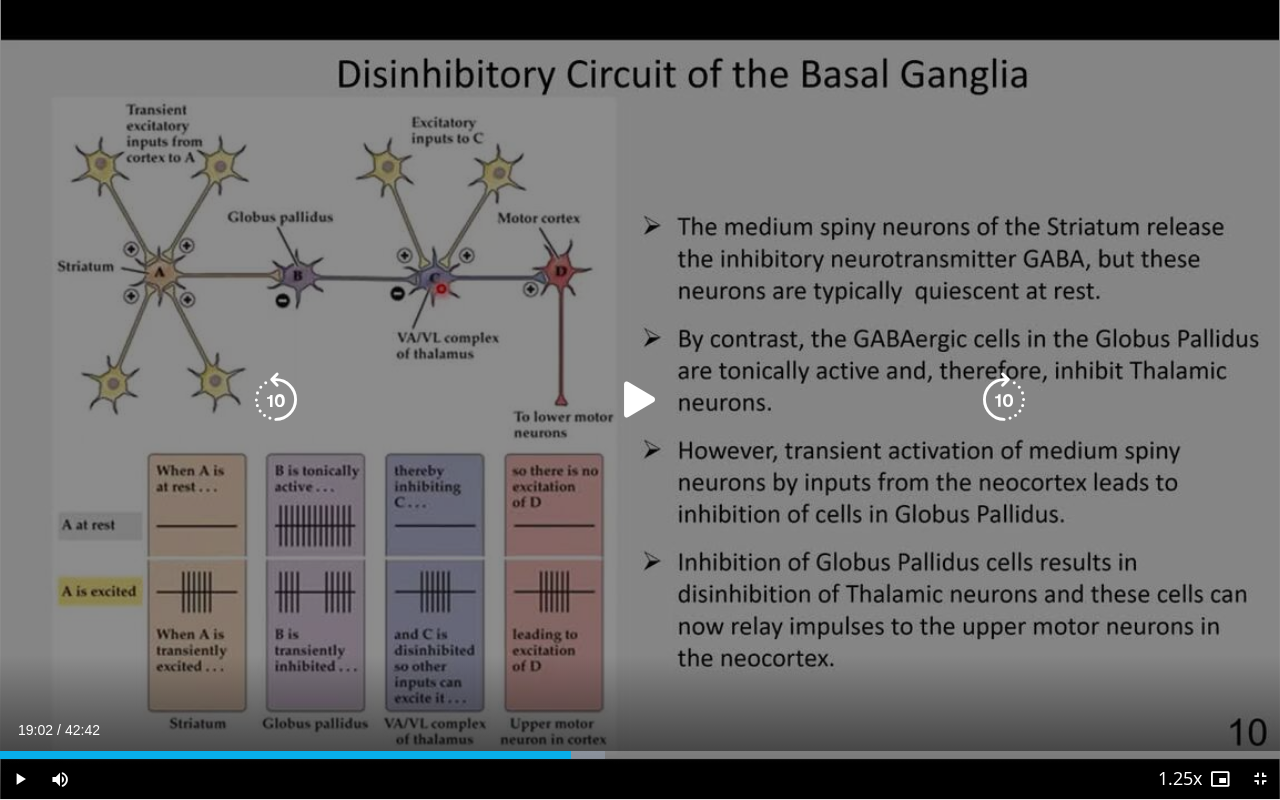 click at bounding box center [640, 400] 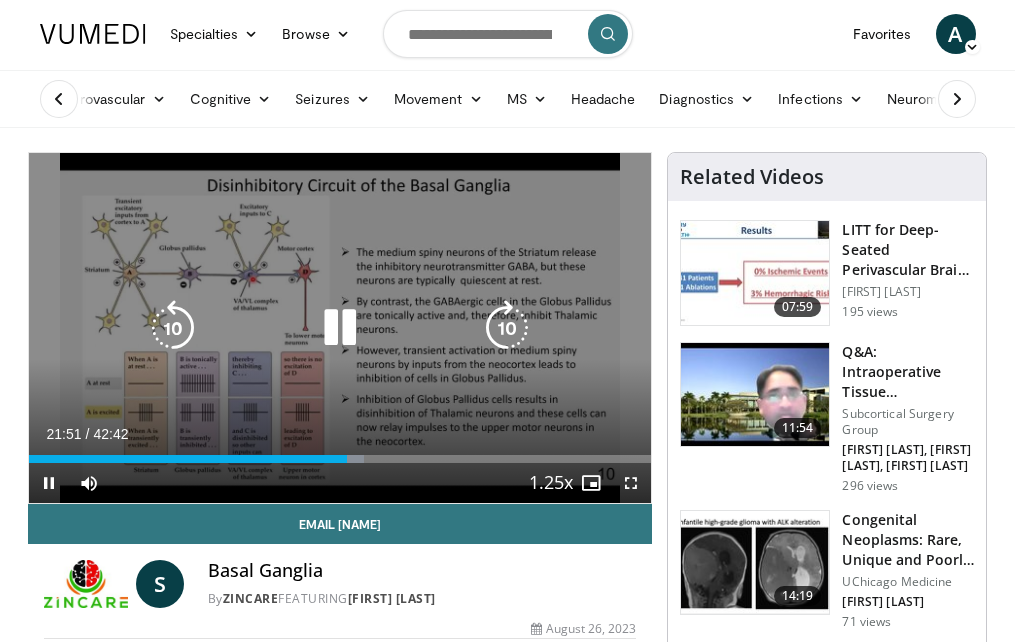 click at bounding box center [340, 328] 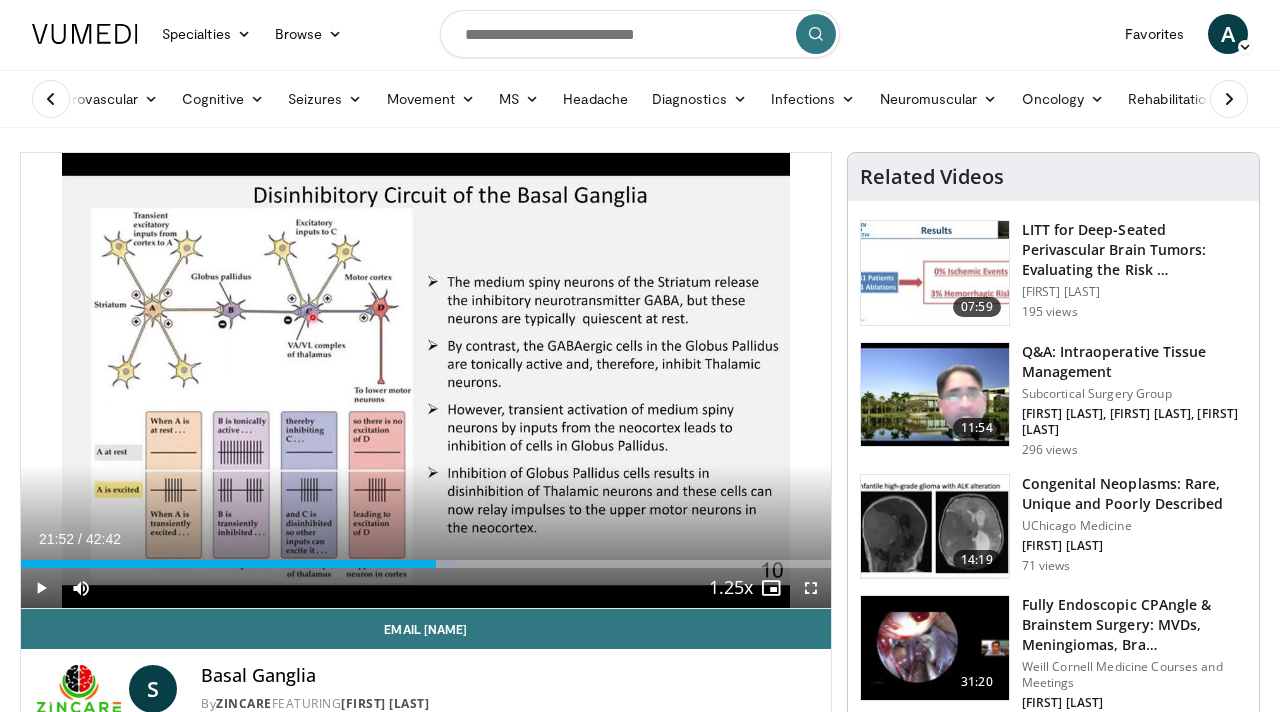 click on "Current Time  21:52 / Duration  42:42 Play Skip Backward Skip Forward Mute 20% Loaded :  53.82% 21:52 20:43 Stream Type  LIVE Seek to live, currently behind live LIVE   1.25x Playback Rate 0.5x 0.75x 1x 1.25x , selected 1.5x 1.75x 2x Chapters Chapters Descriptions descriptions off , selected Captions captions settings , opens captions settings dialog captions off , selected Audio Track en (Main) , selected Fullscreen Enable picture-in-picture mode" at bounding box center (426, 588) 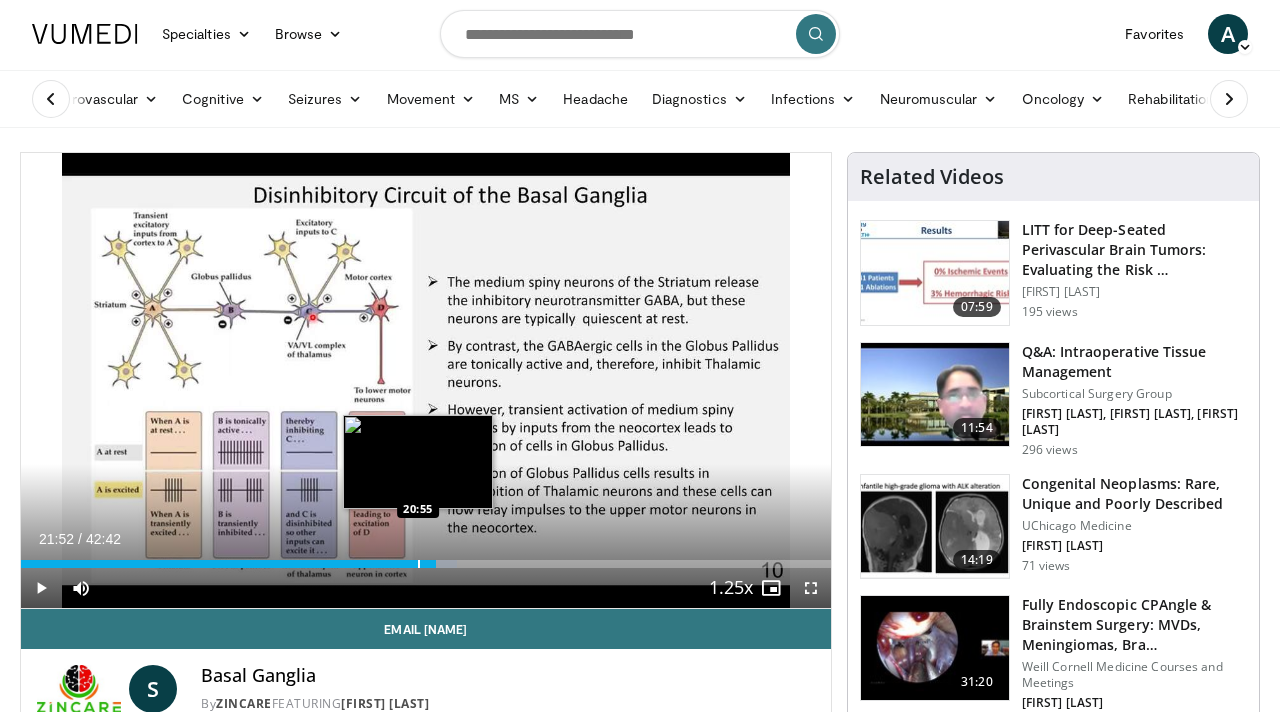 click at bounding box center [419, 564] 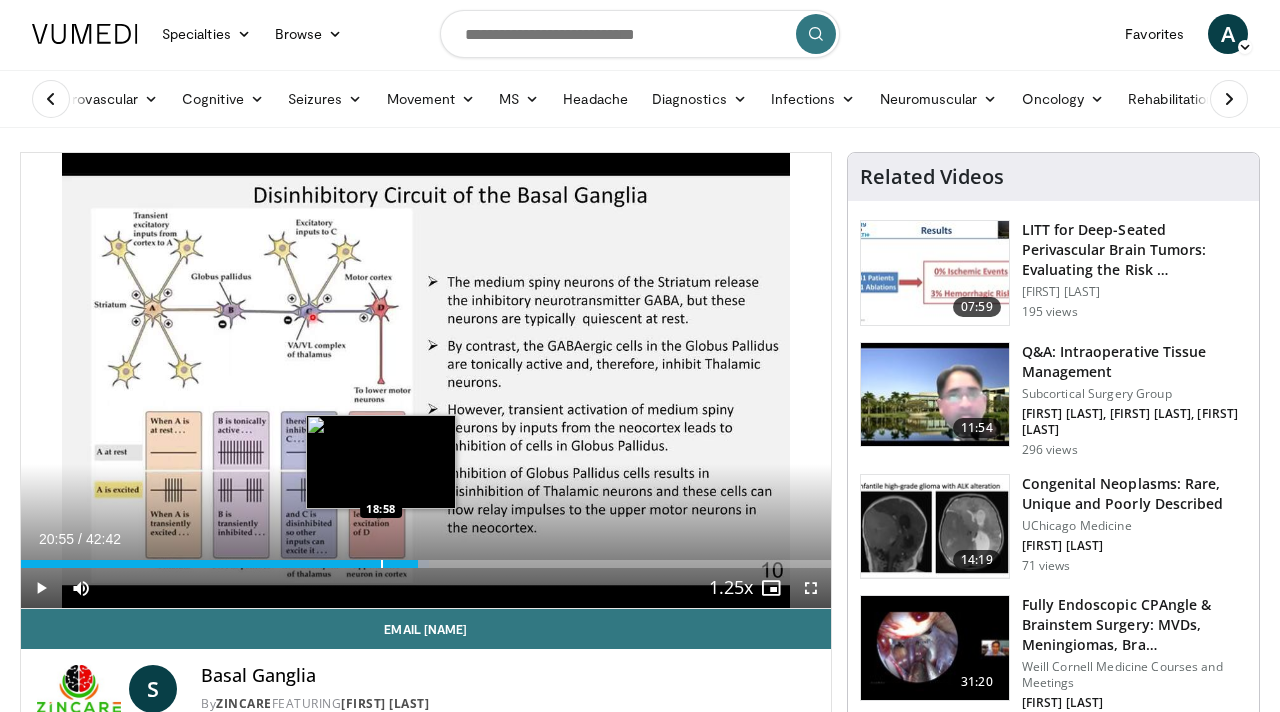 click at bounding box center (382, 564) 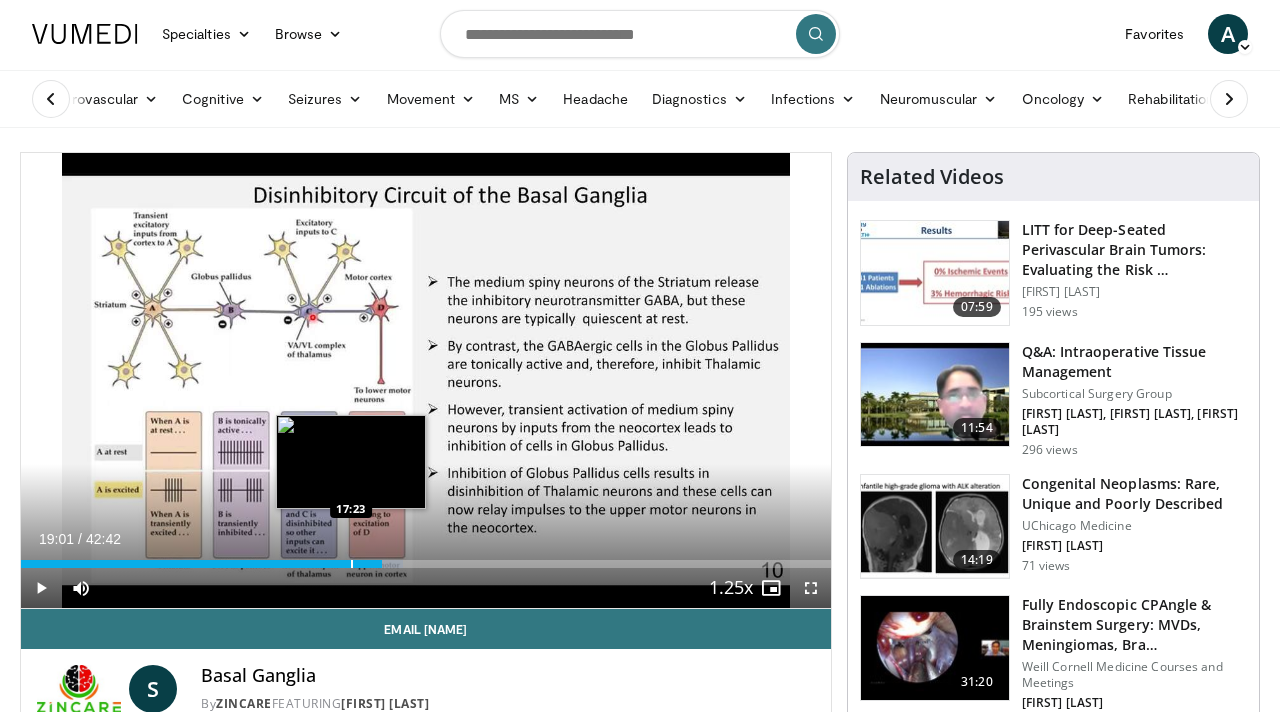 click at bounding box center [352, 564] 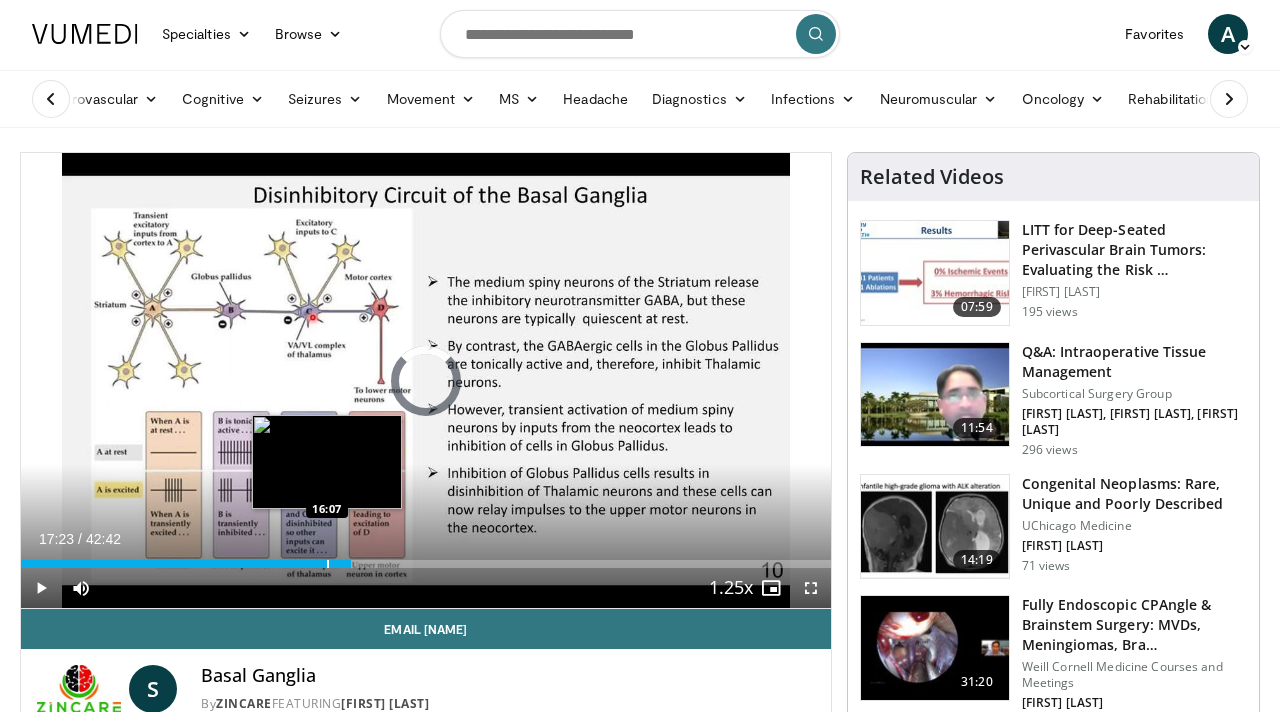 click at bounding box center (328, 564) 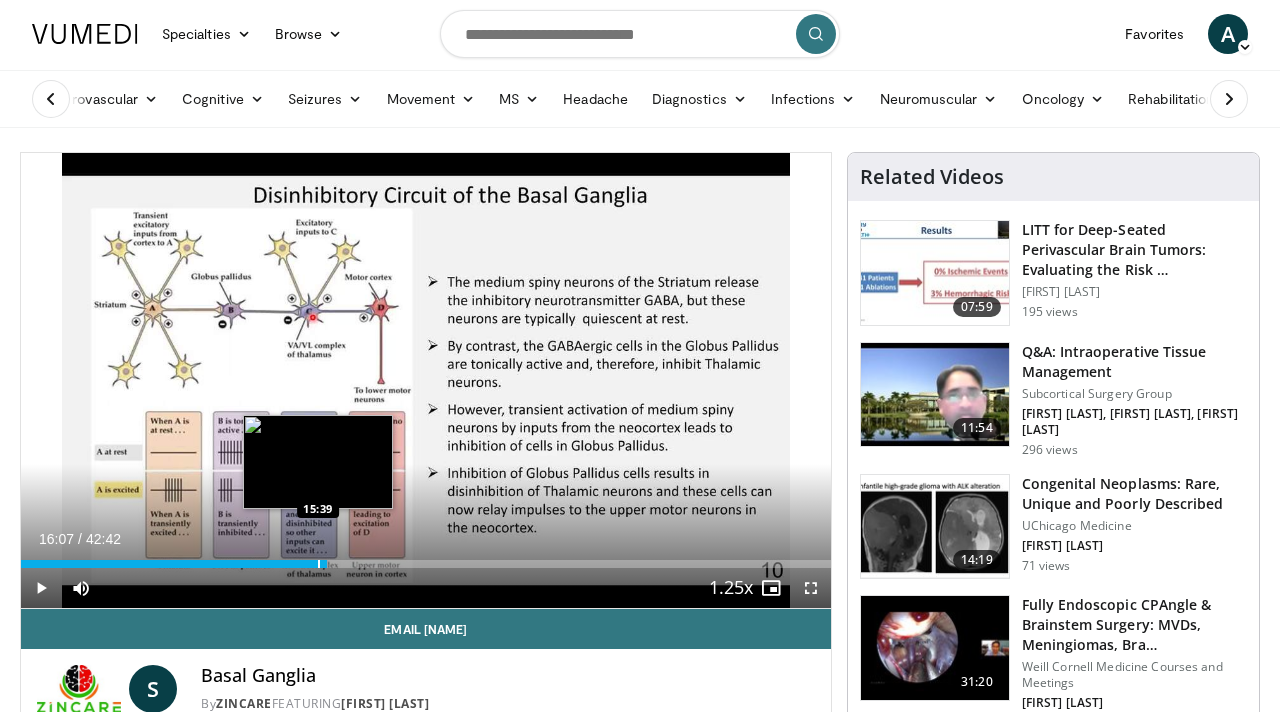 click at bounding box center (319, 564) 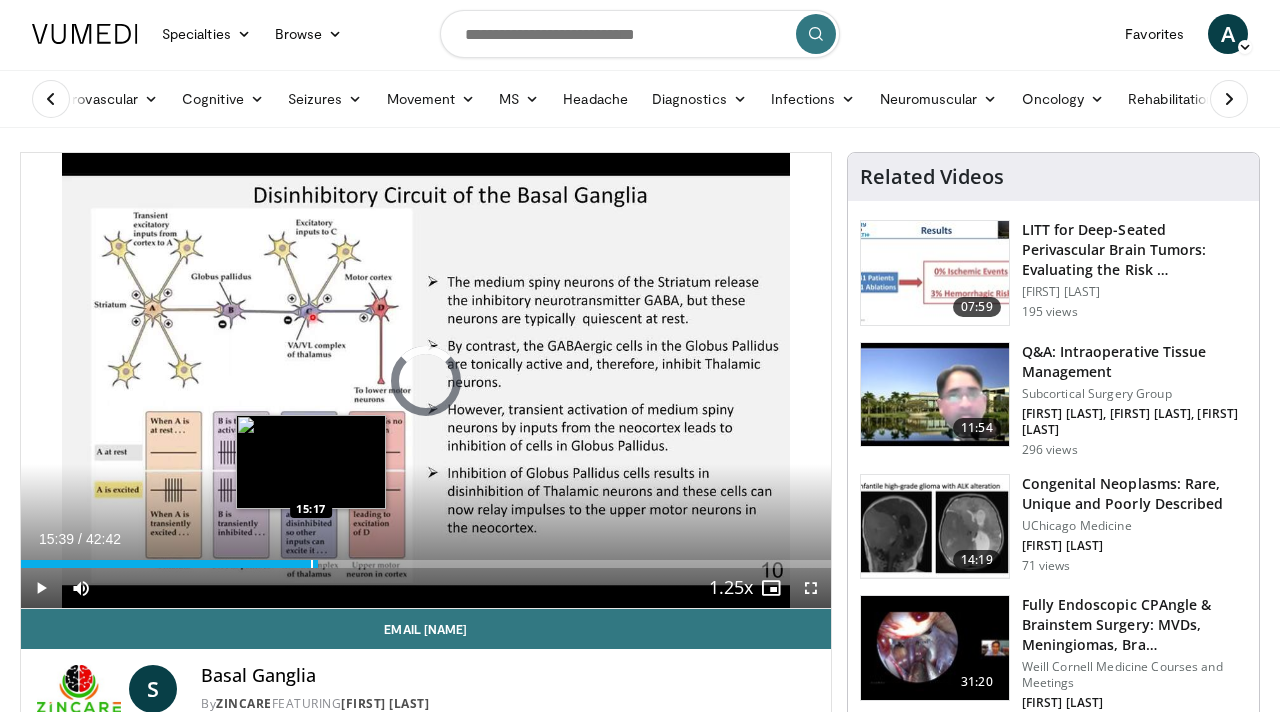 click at bounding box center (312, 564) 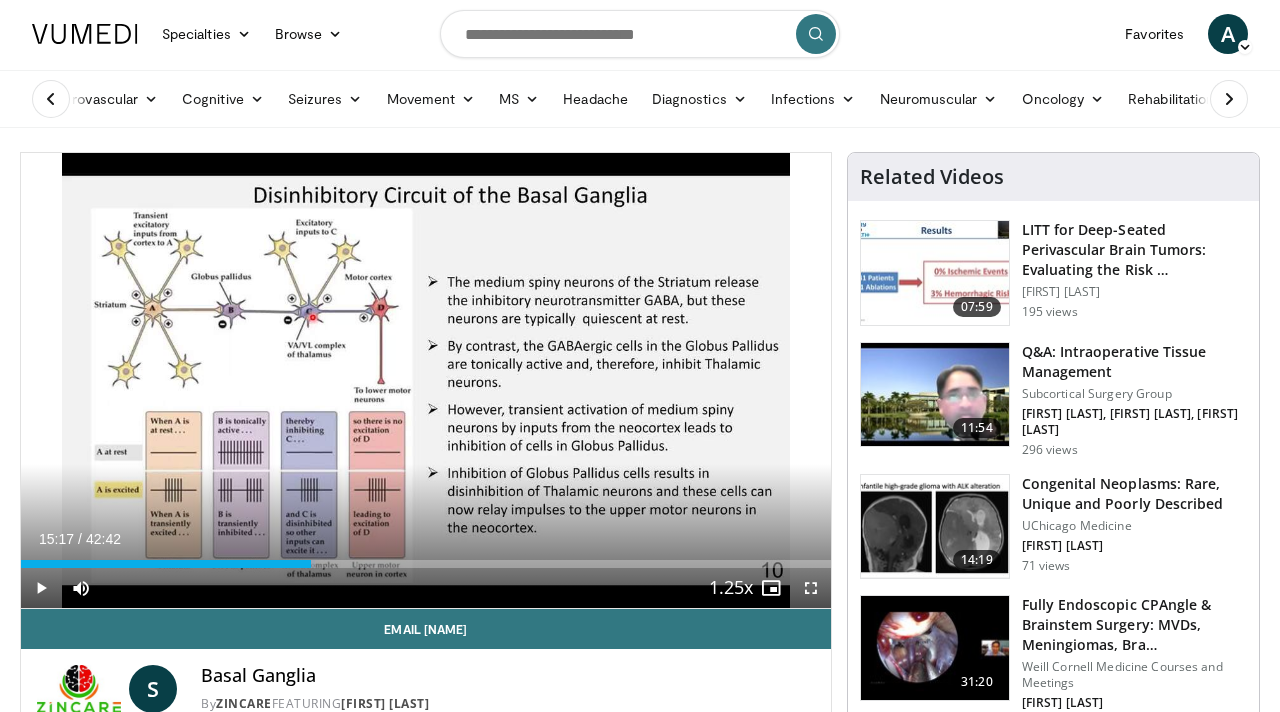 click on "Current Time  15:17 / Duration  42:42 Play Skip Backward Skip Forward Mute 20% Loaded :  36.30% 15:17 14:26 Stream Type  LIVE Seek to live, currently behind live LIVE   1.25x Playback Rate 0.5x 0.75x 1x 1.25x , selected 1.5x 1.75x 2x Chapters Chapters Descriptions descriptions off , selected Captions captions settings , opens captions settings dialog captions off , selected Audio Track en (Main) , selected Fullscreen Enable picture-in-picture mode" at bounding box center [426, 588] 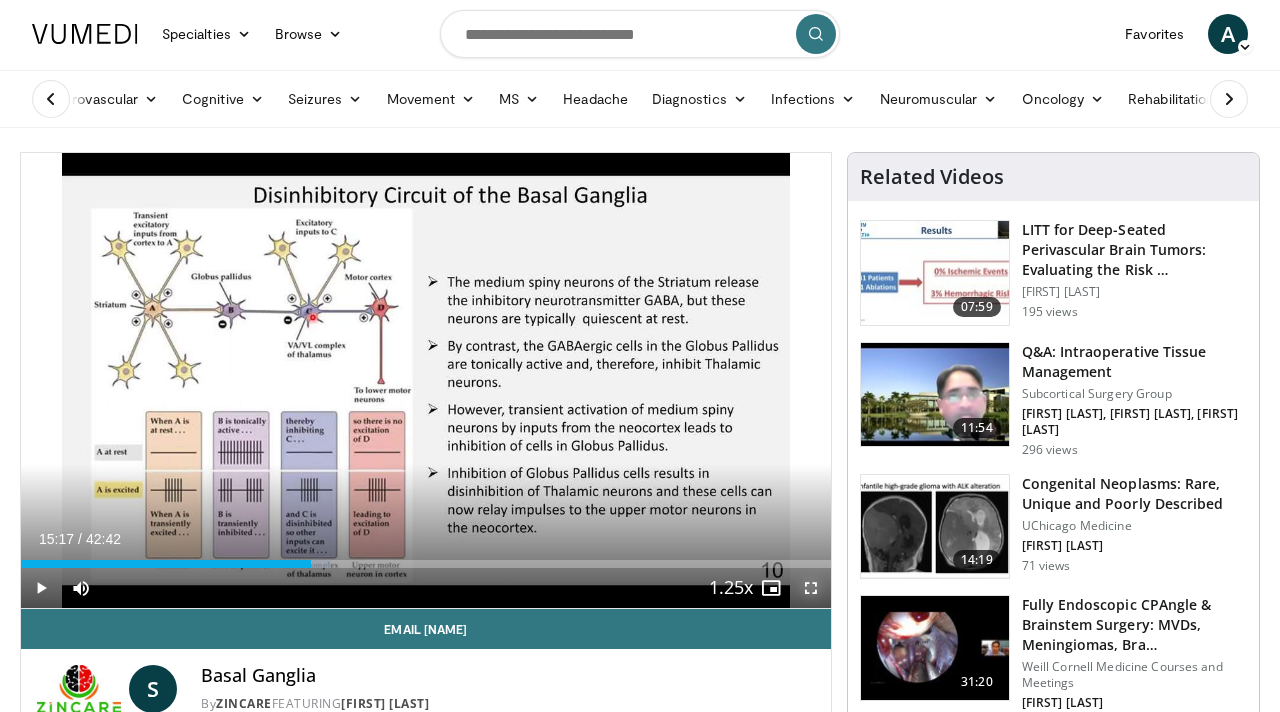click at bounding box center [811, 588] 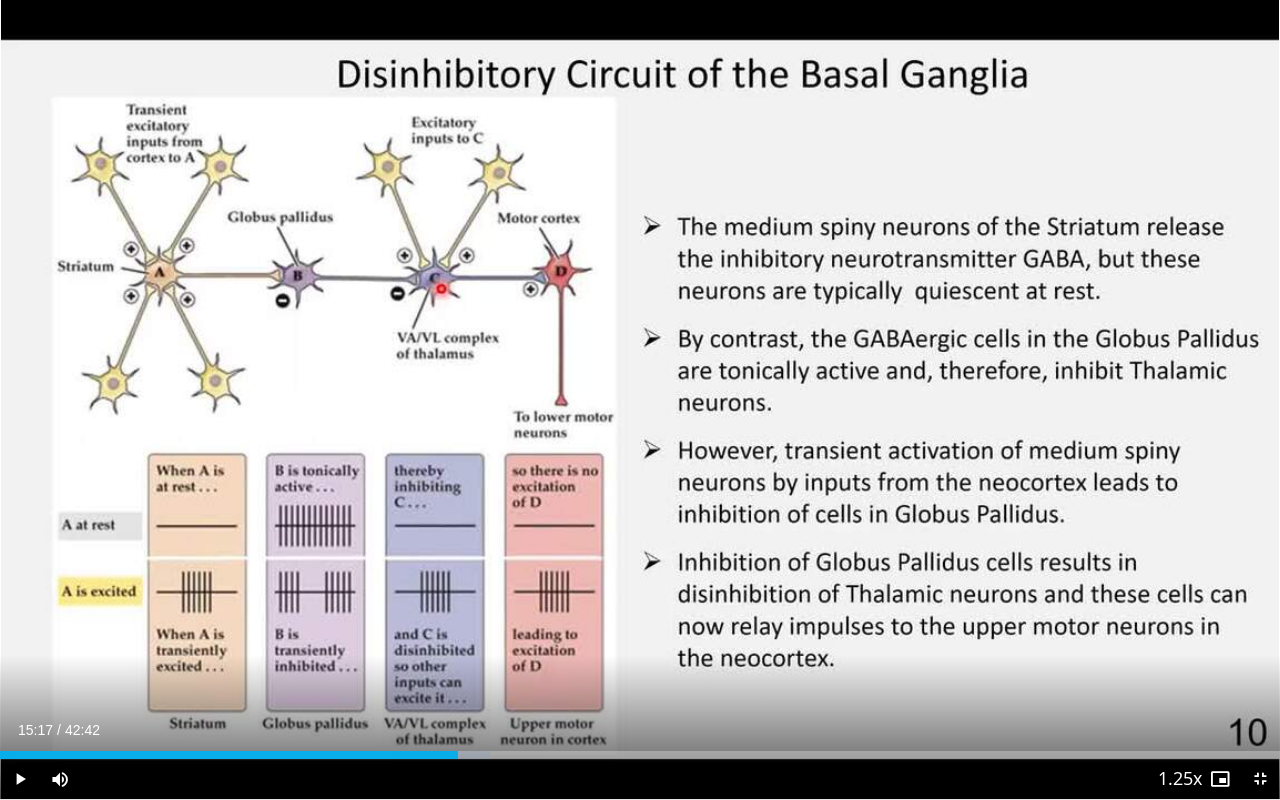 click on "Current Time  15:17 / Duration  42:42 Play Skip Backward Skip Forward Mute 20% Loaded :  38.25% 15:17 15:22 Stream Type  LIVE Seek to live, currently behind live LIVE   1.25x Playback Rate 0.5x 0.75x 1x 1.25x , selected 1.5x 1.75x 2x Chapters Chapters Descriptions descriptions off , selected Captions captions settings , opens captions settings dialog captions off , selected Audio Track en (Main) , selected Exit Fullscreen Enable picture-in-picture mode" at bounding box center (640, 779) 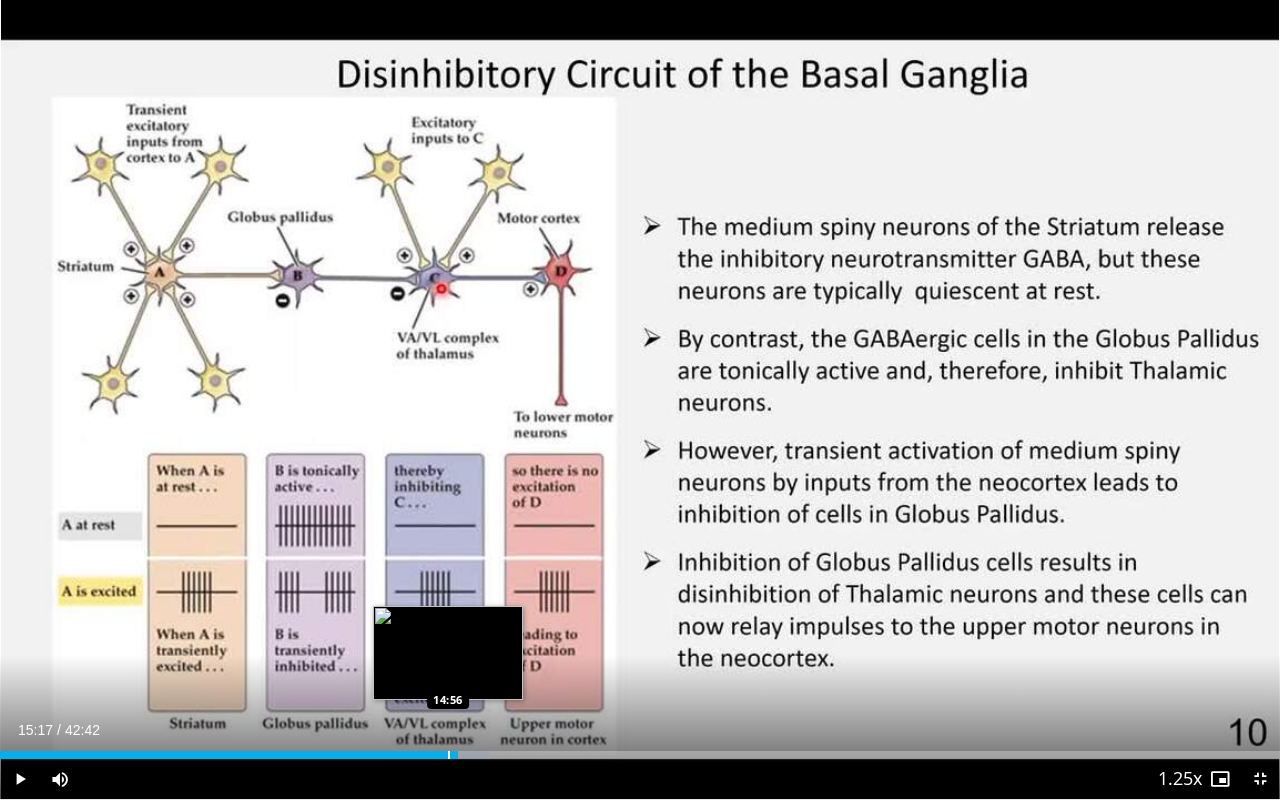 click at bounding box center [449, 755] 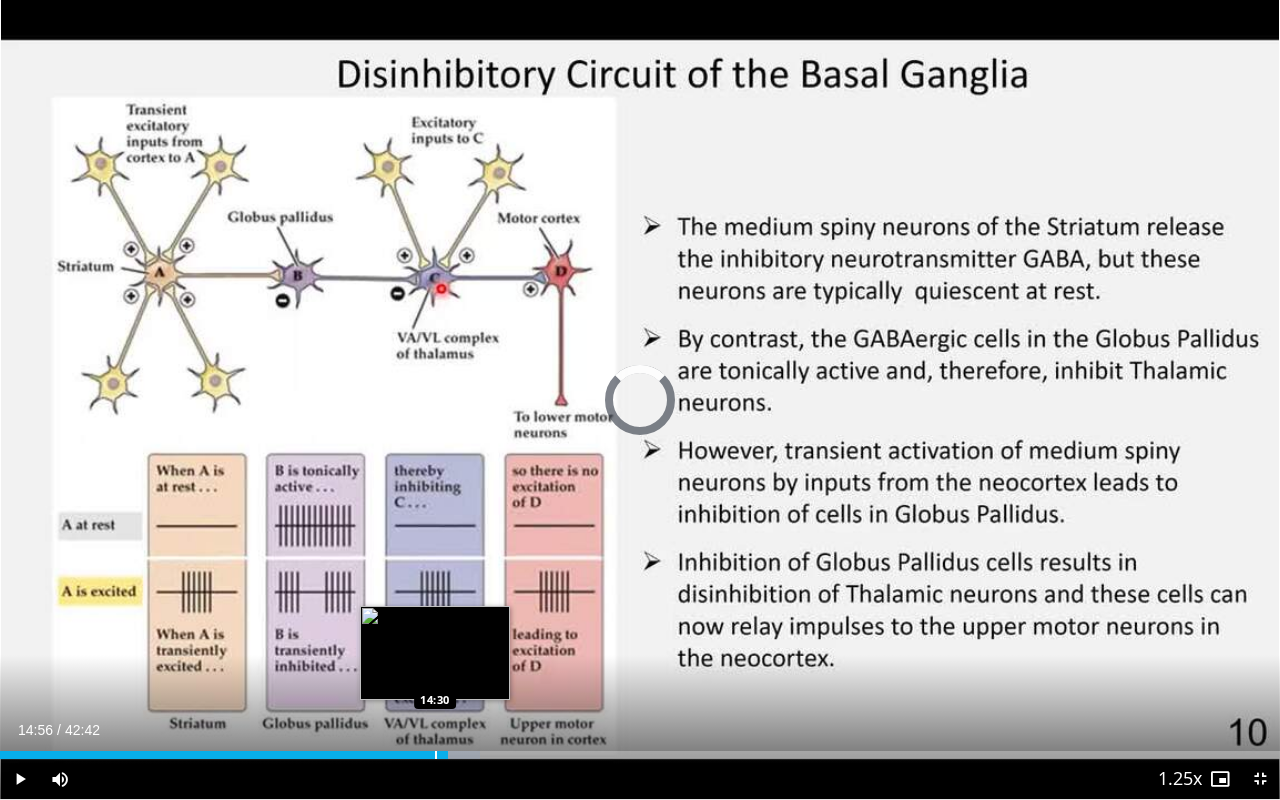 click on "Loaded :  37.47% 14:30 14:30" at bounding box center [640, 755] 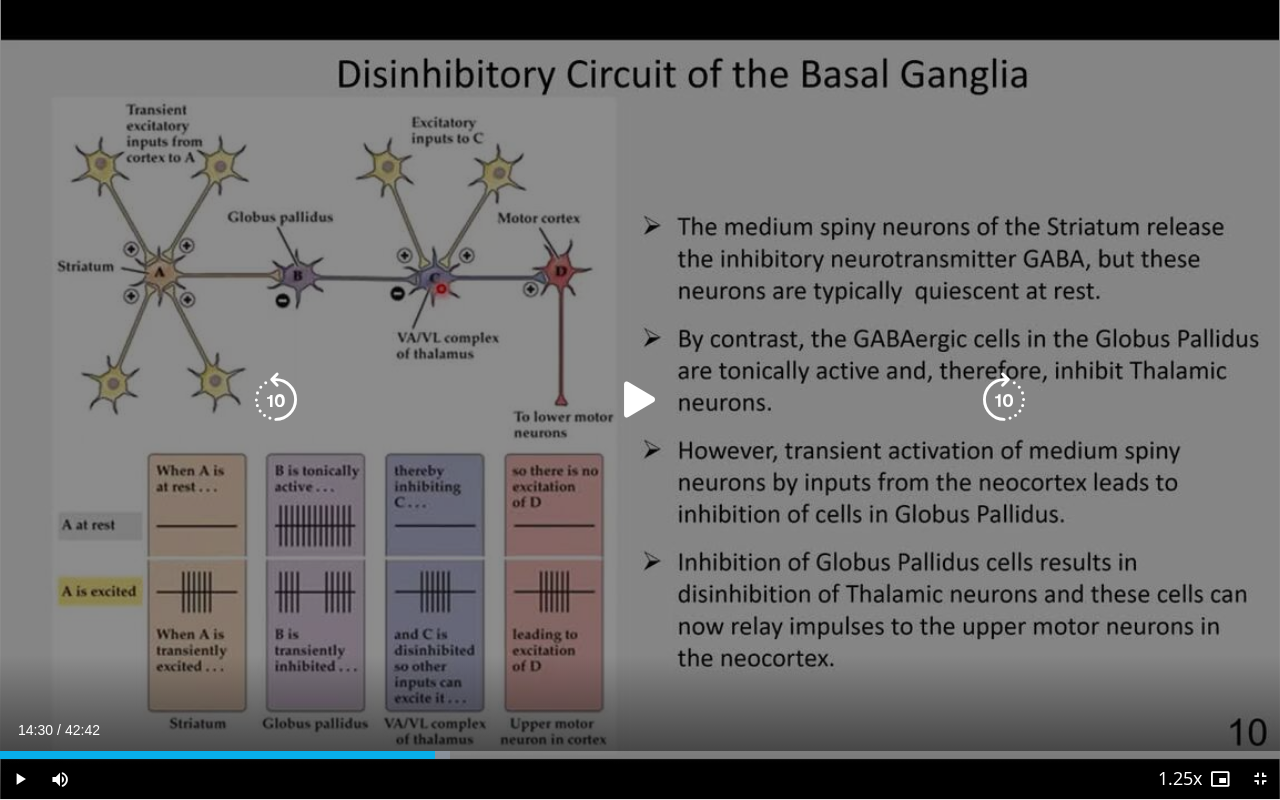 click at bounding box center [640, 400] 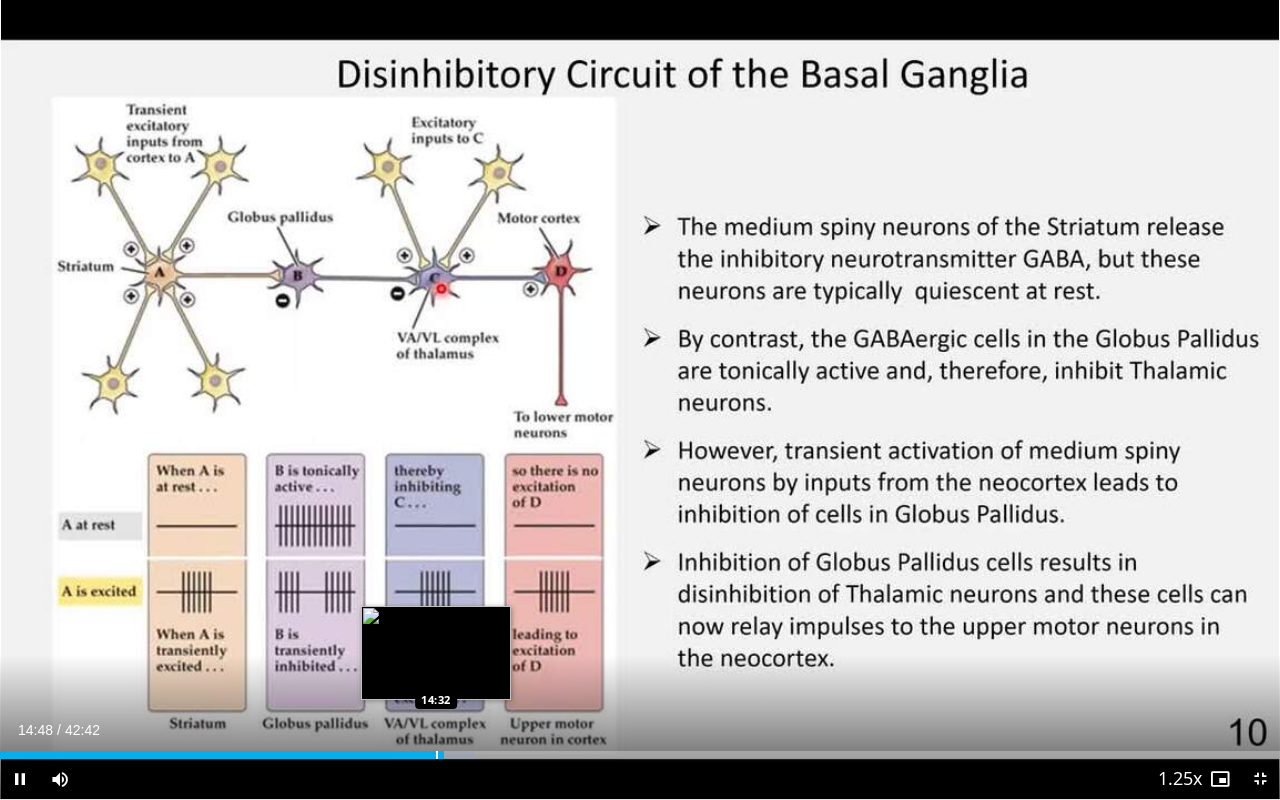 click at bounding box center [437, 755] 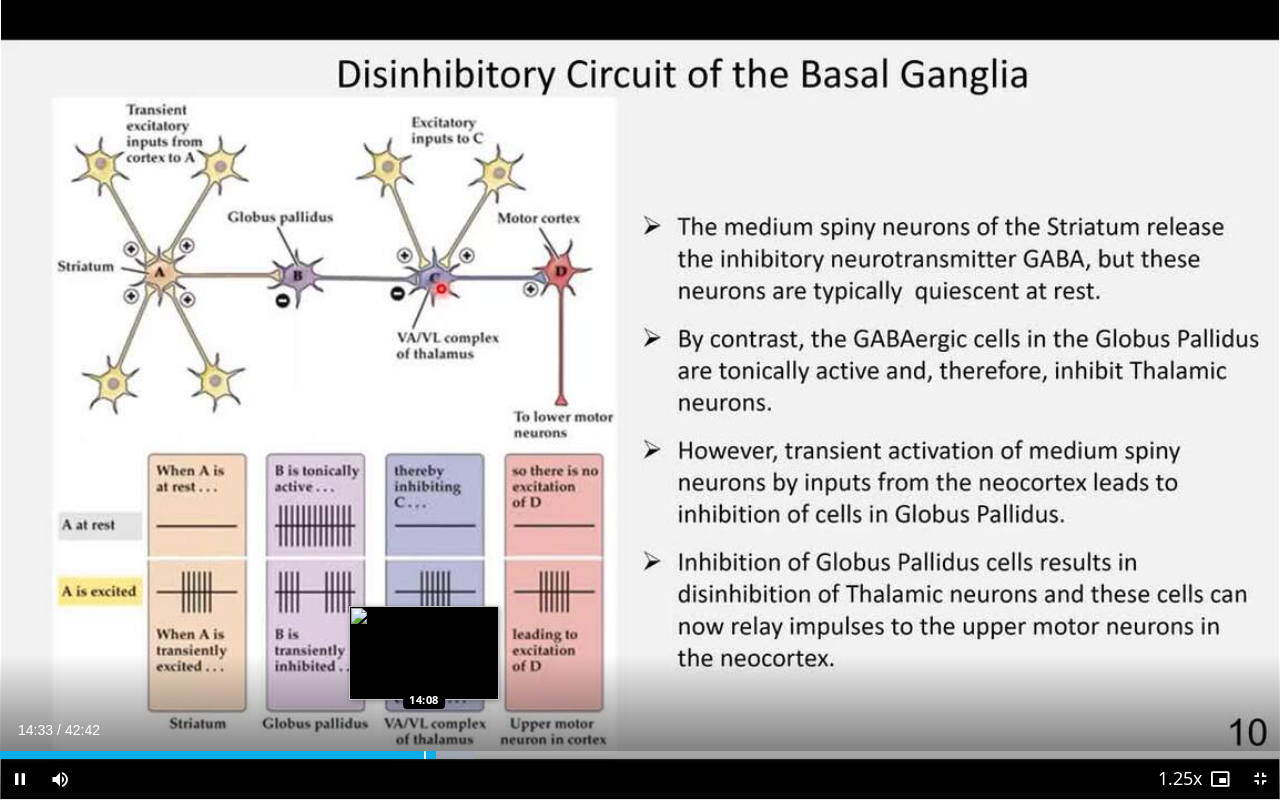 click at bounding box center (425, 755) 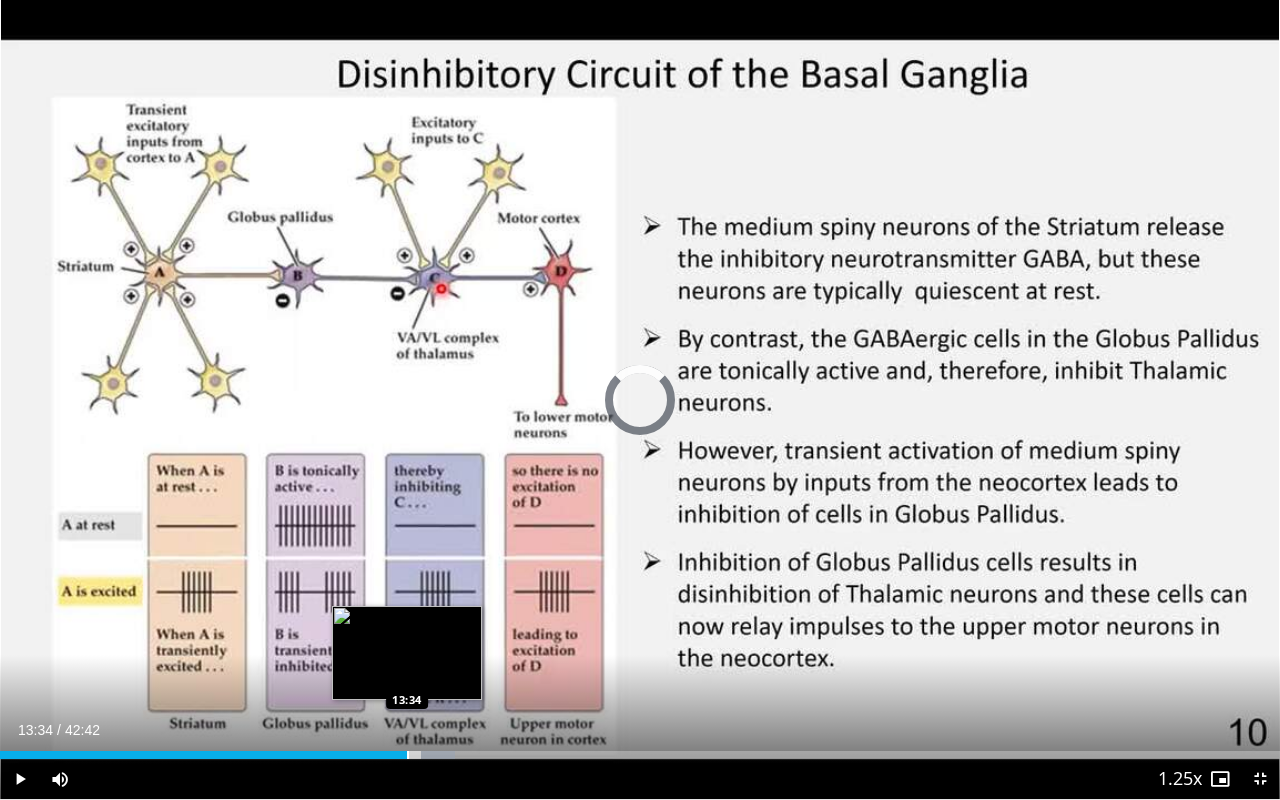 click at bounding box center [408, 755] 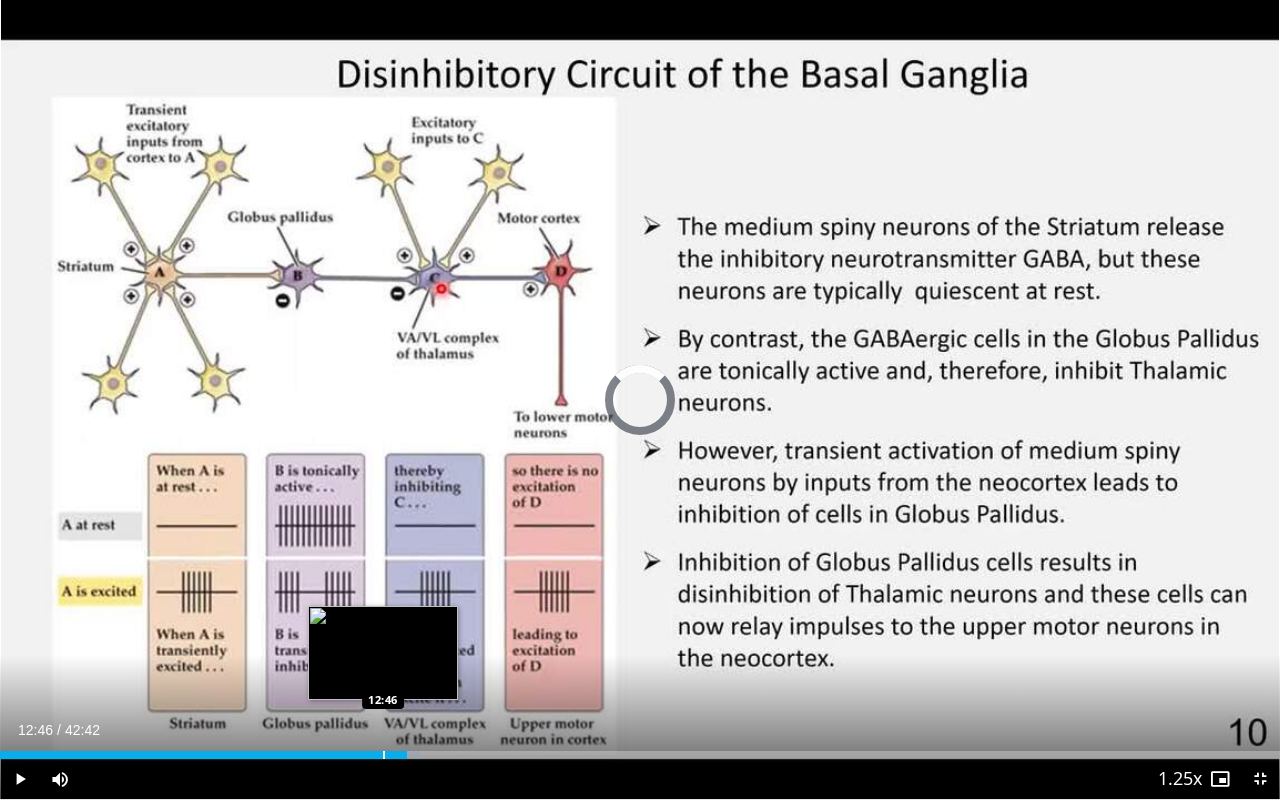 click at bounding box center [384, 755] 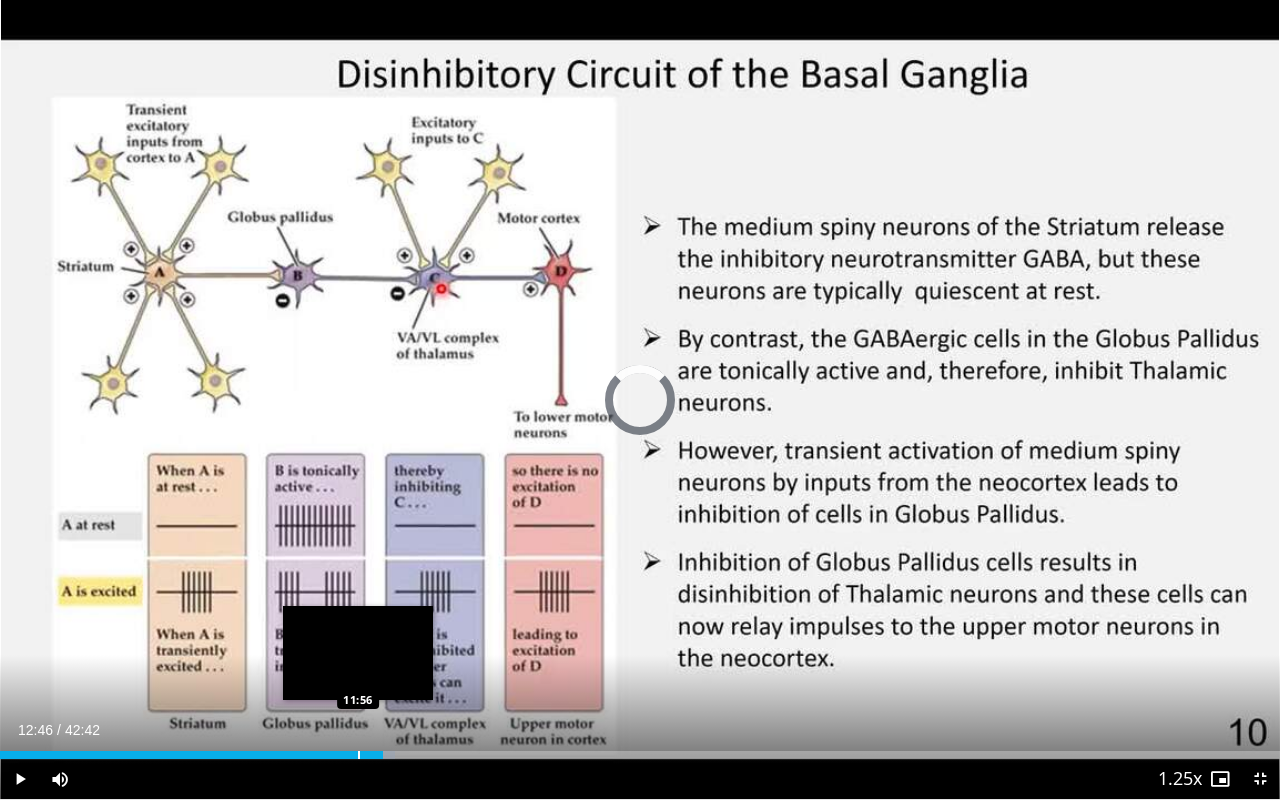 click at bounding box center (359, 755) 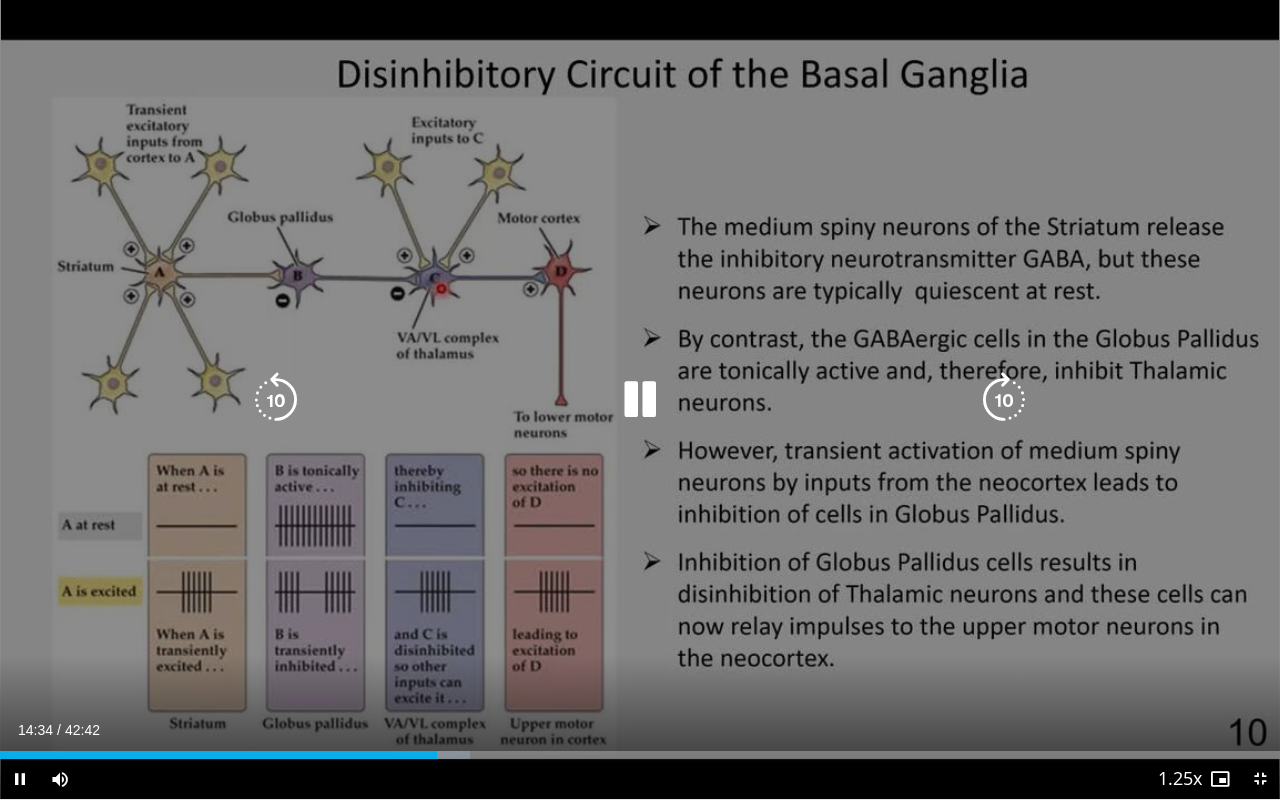 click at bounding box center (640, 400) 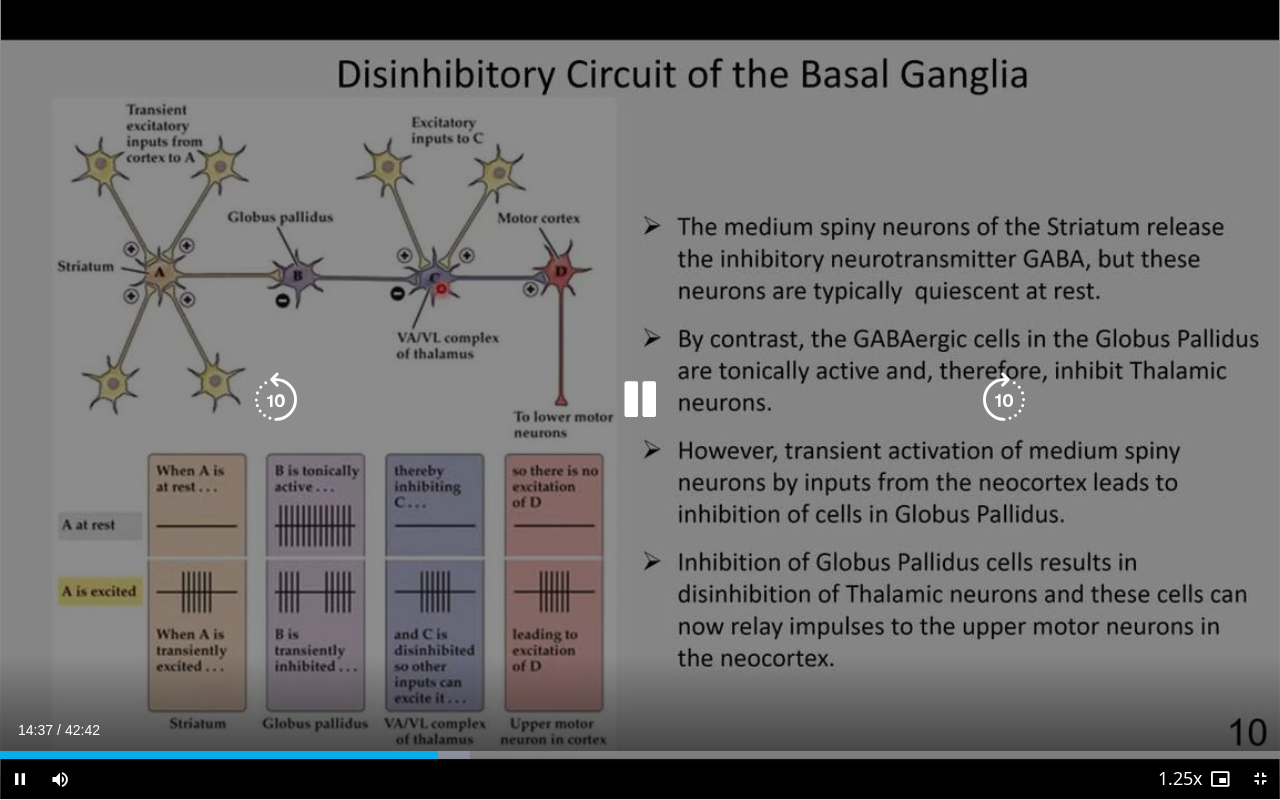 click at bounding box center (640, 400) 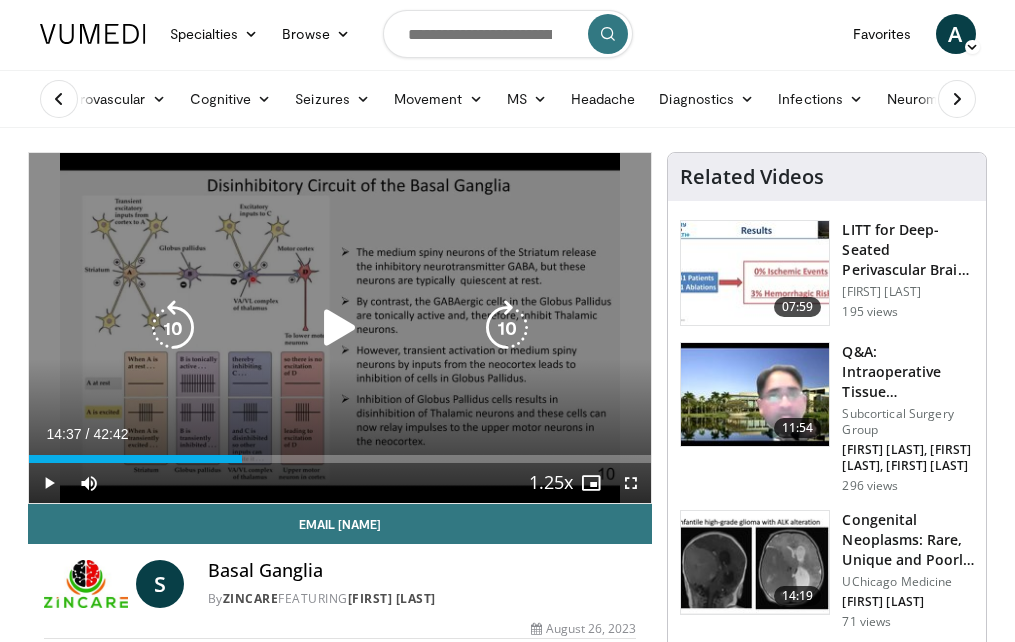 click at bounding box center (340, 328) 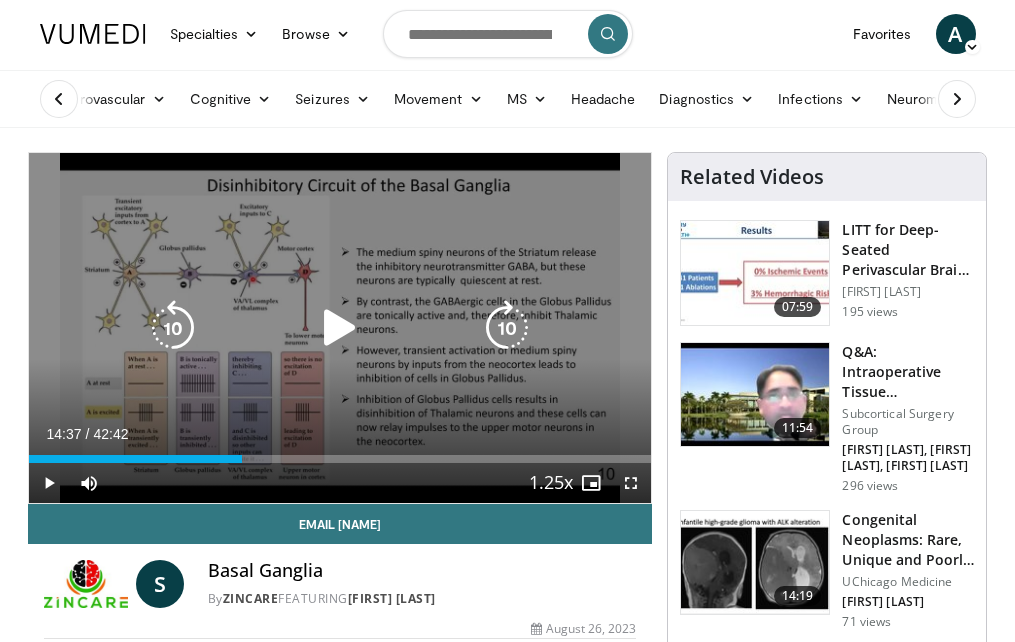 click at bounding box center [340, 328] 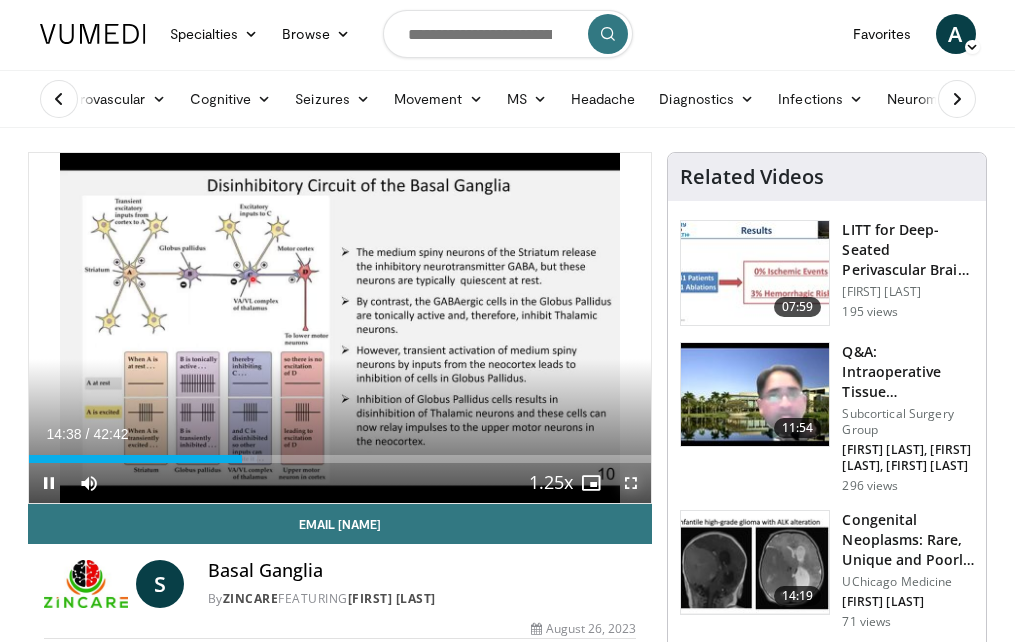 click at bounding box center (631, 483) 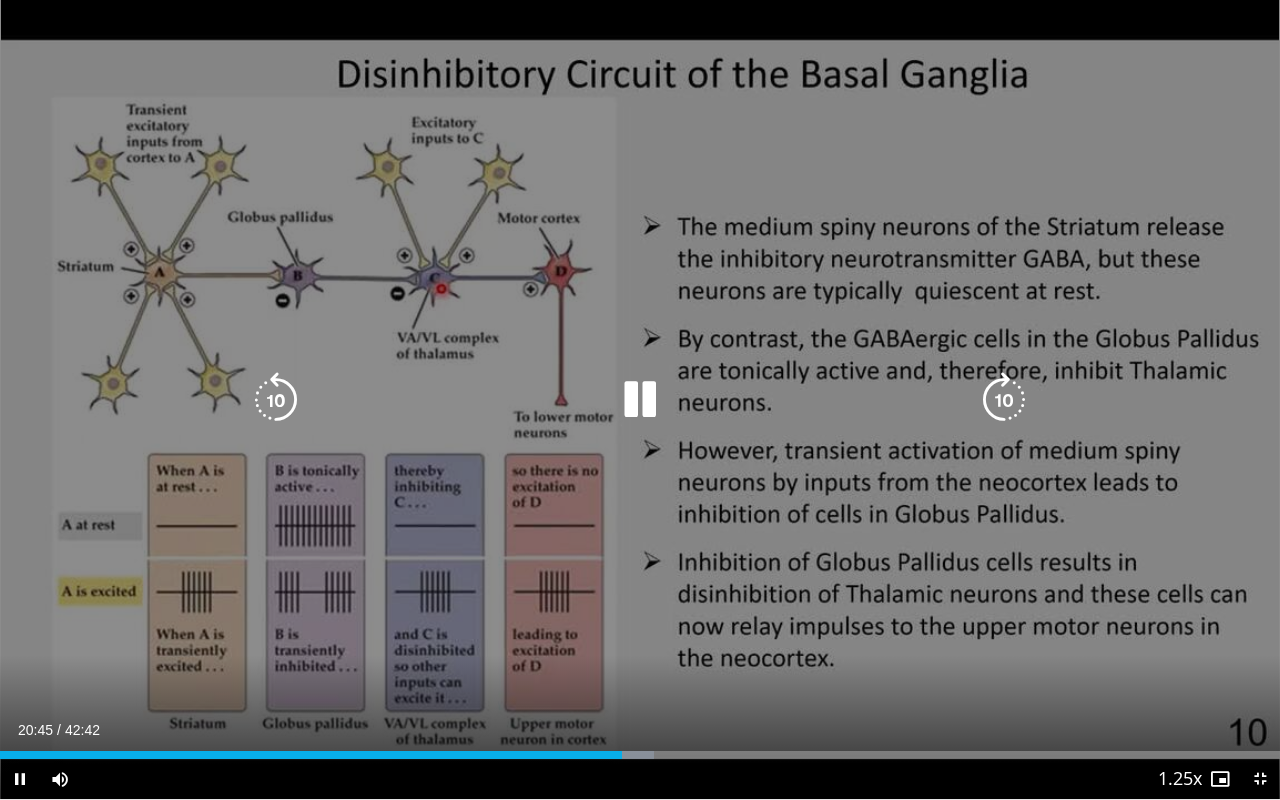 click at bounding box center [640, 400] 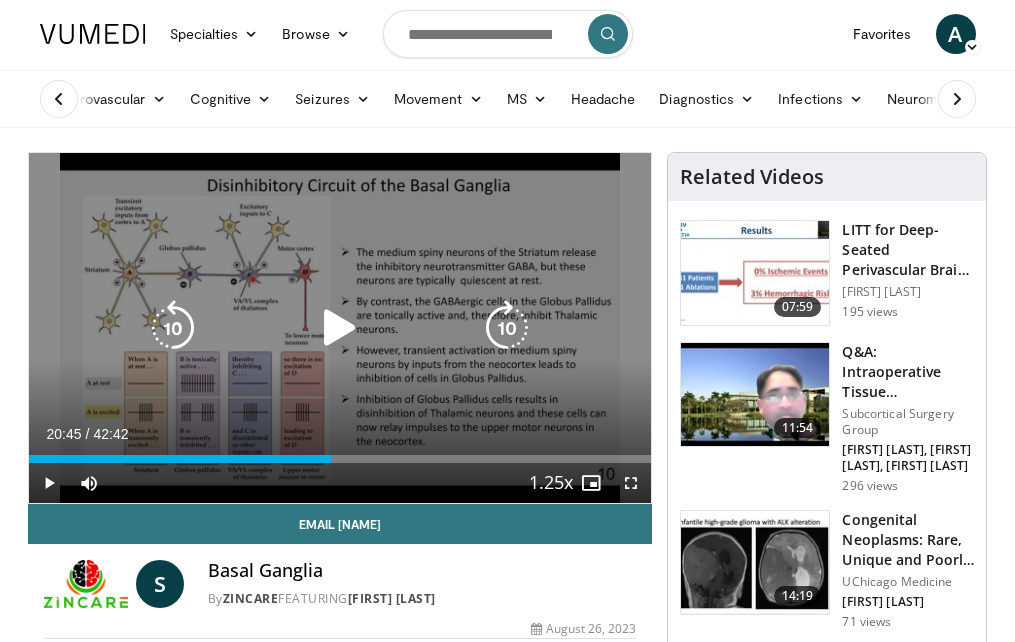 click at bounding box center [340, 328] 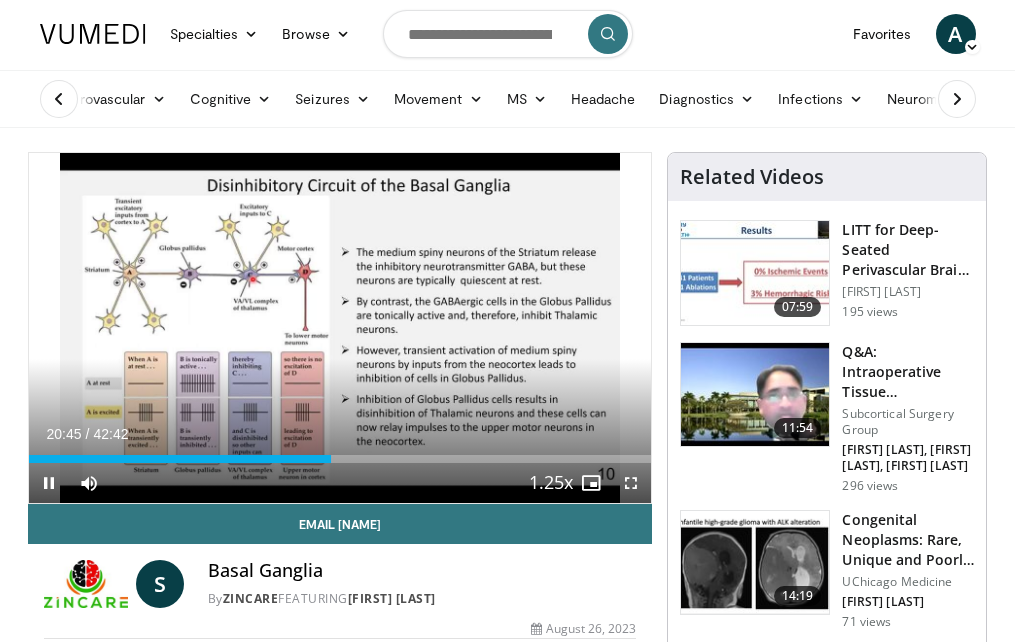 click on "Current Time  20:45 / Duration  42:42 Pause Skip Backward Skip Forward Mute 20% Loaded :  48.79% 20:45 20:04 Stream Type  LIVE Seek to live, currently behind live LIVE   1.25x Playback Rate 0.5x 0.75x 1x 1.25x , selected 1.5x 1.75x 2x Chapters Chapters Descriptions descriptions off , selected Captions captions settings , opens captions settings dialog captions off , selected Audio Track en (Main) , selected Fullscreen Enable picture-in-picture mode" at bounding box center (340, 483) 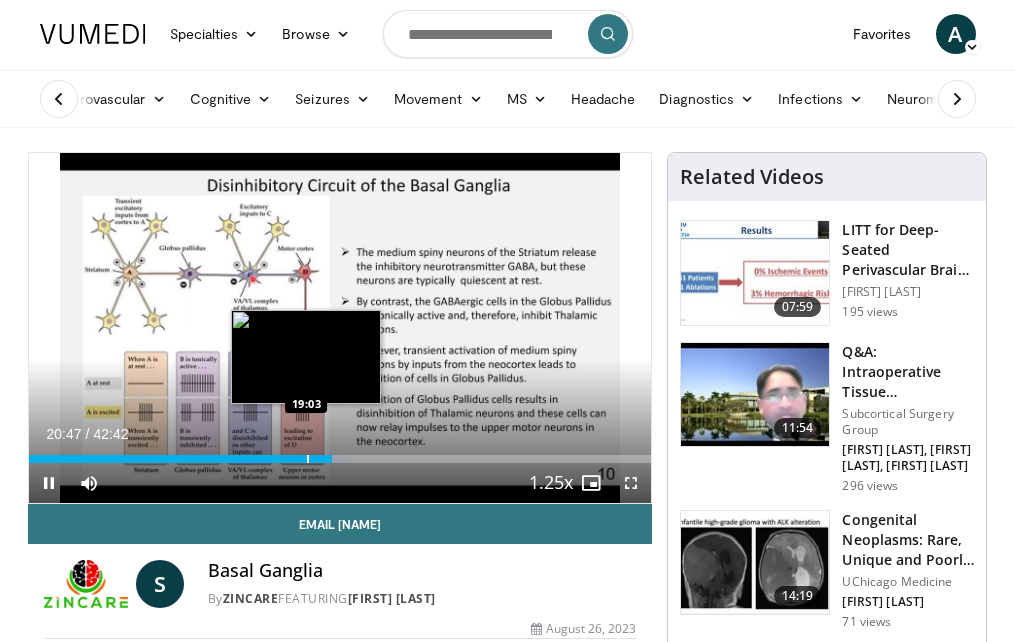 click at bounding box center (308, 459) 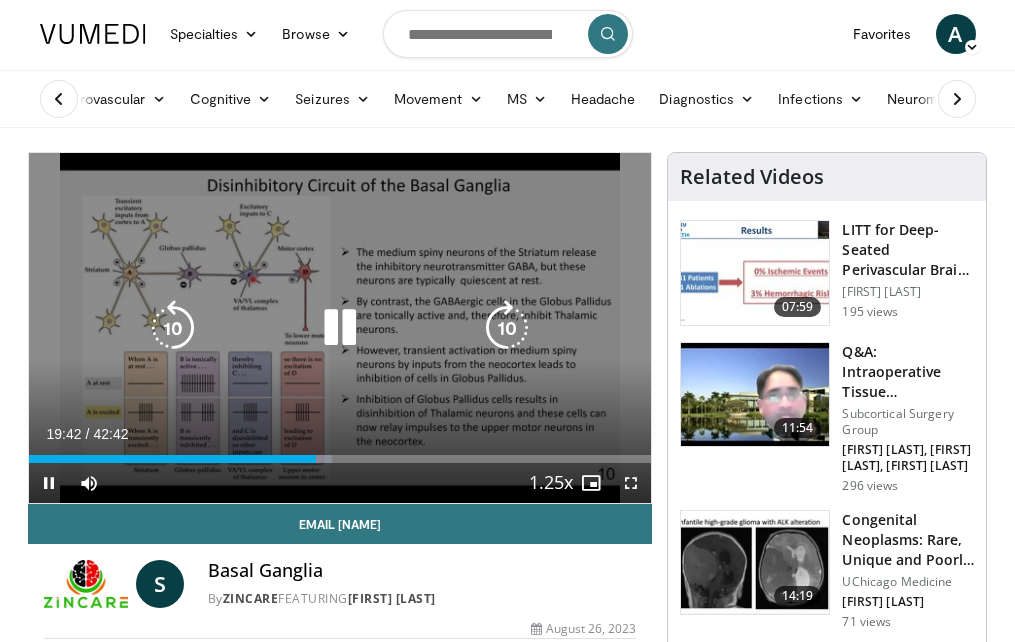 click at bounding box center (340, 328) 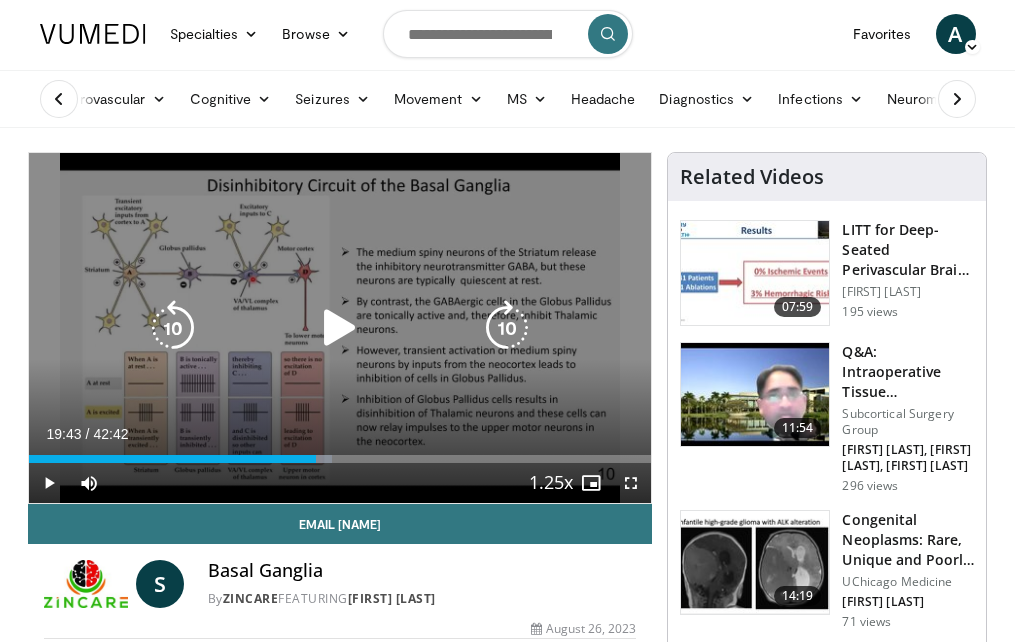 click at bounding box center [340, 328] 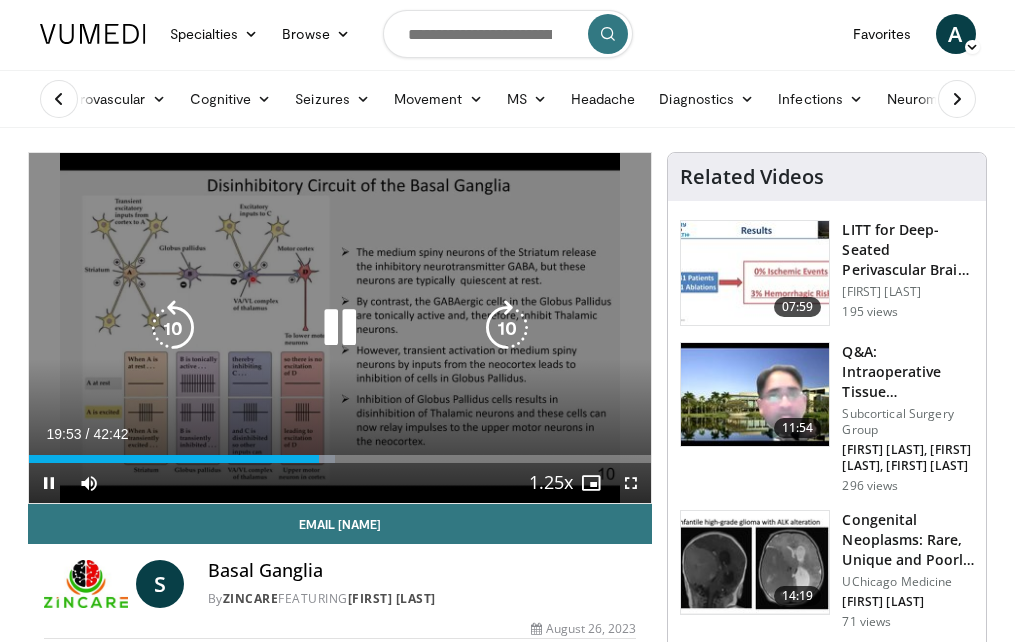 click at bounding box center [340, 328] 